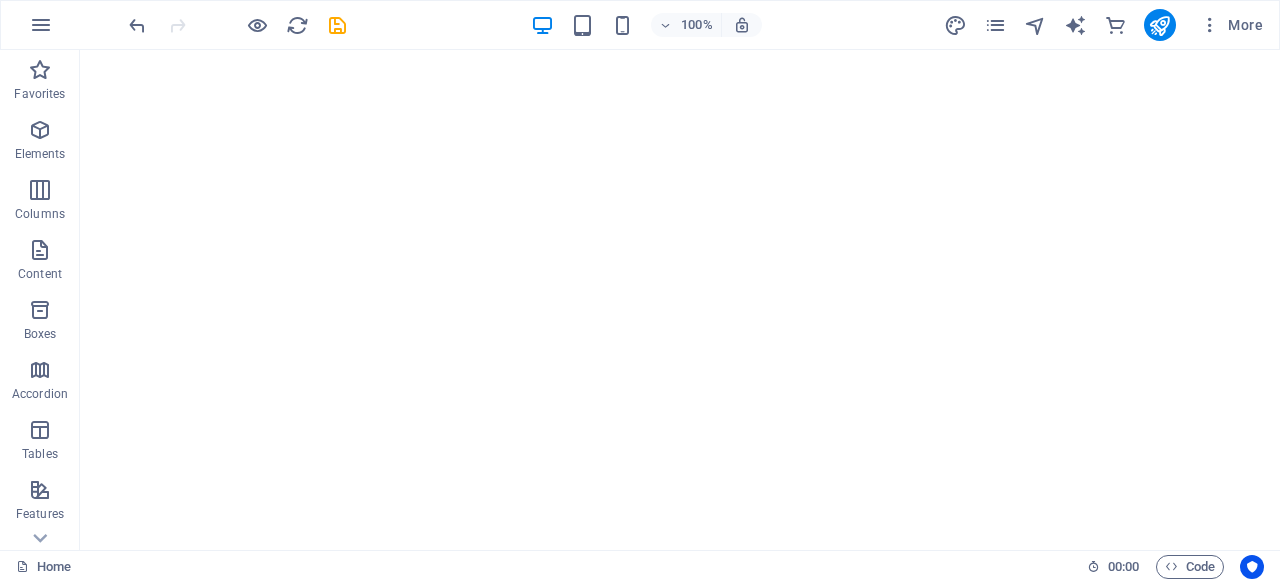 scroll, scrollTop: 0, scrollLeft: 0, axis: both 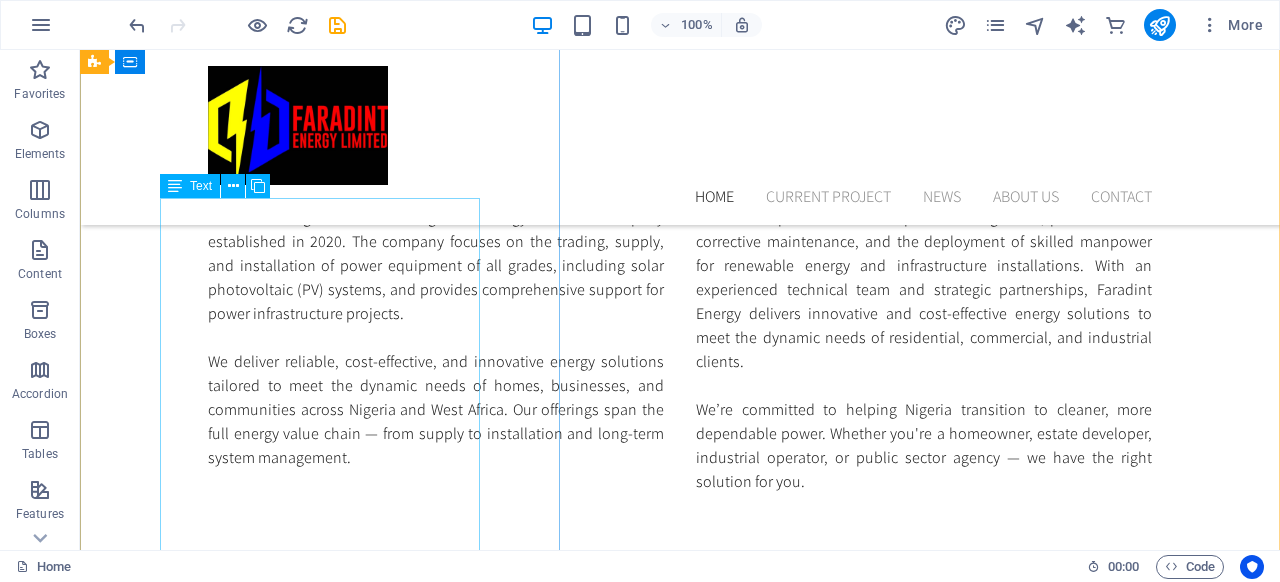 click on "Lorem ipsum dolor sit amet, consectetur adipisicing elit. Vitae, eos, voluptatem, et sequi distinctio adipisci omnis in error quas fuga tempore fugit incidunt quos. Atque, debitis architecto ducimus eligendi dignissimos modi ut non officiis repudiandae maiores. Fugit sit atque eaque dolorum autem reprehenderit porro omnis obcaecati laborum? Obcaecati, laboriosam, ex, deserunt, harum libero a voluptatem possimus culpa nisi eos quas dolore omnis debitis consequatur fugiat eaque nostrum excepturi nulla. Qui, molestias, nobis dicta enim voluptas repellendus tempore mollitia hic tempora natus ipsam sed quo distinctio suscipit officiis consectetur omnis odit saepe soluta atque magni consequuntur unde nemo voluptatem similique porro." at bounding box center (680, 910) 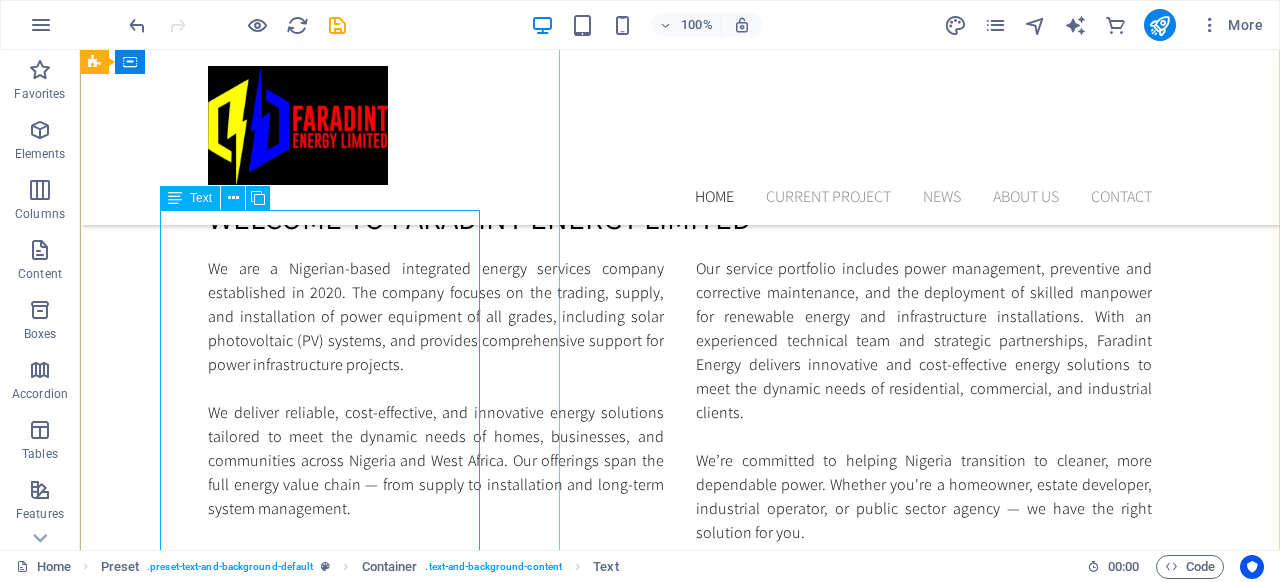 scroll, scrollTop: 1236, scrollLeft: 0, axis: vertical 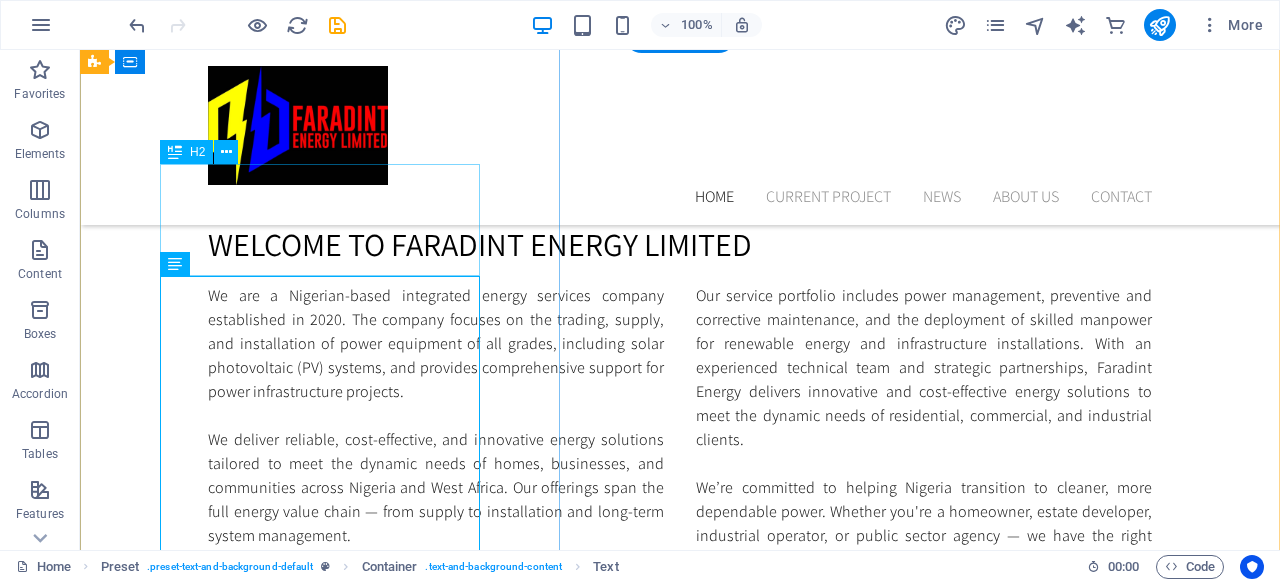 click on "Living in New York City" at bounding box center [680, 852] 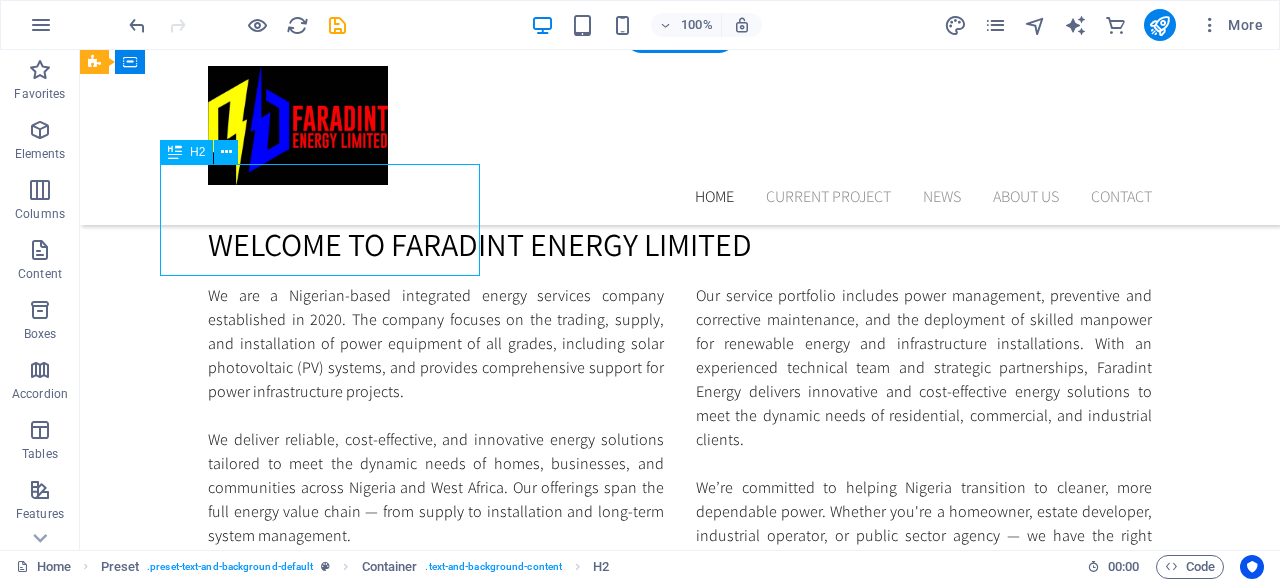 click on "Living in New York City" at bounding box center [680, 852] 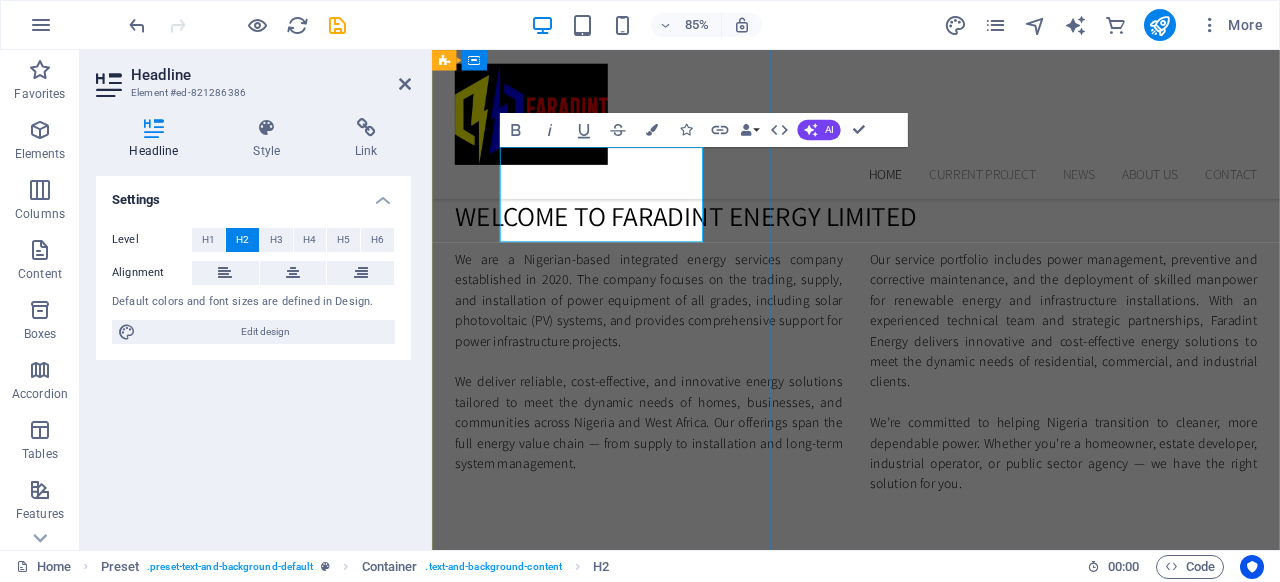 click on "Living in New York City" at bounding box center (931, 852) 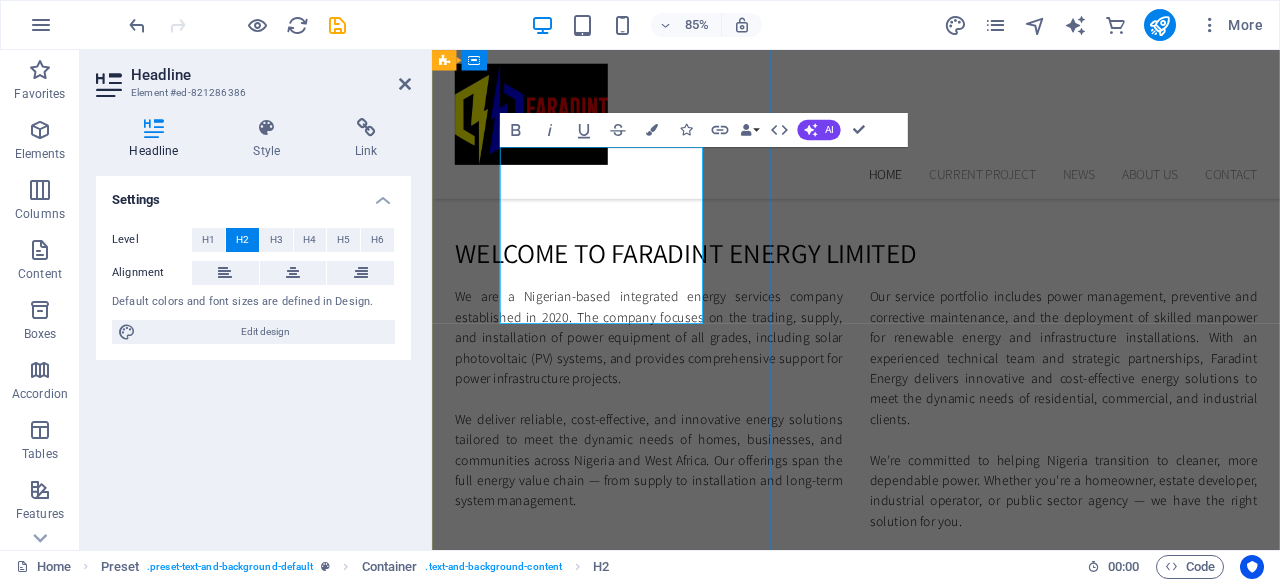 scroll, scrollTop: 150, scrollLeft: 4, axis: both 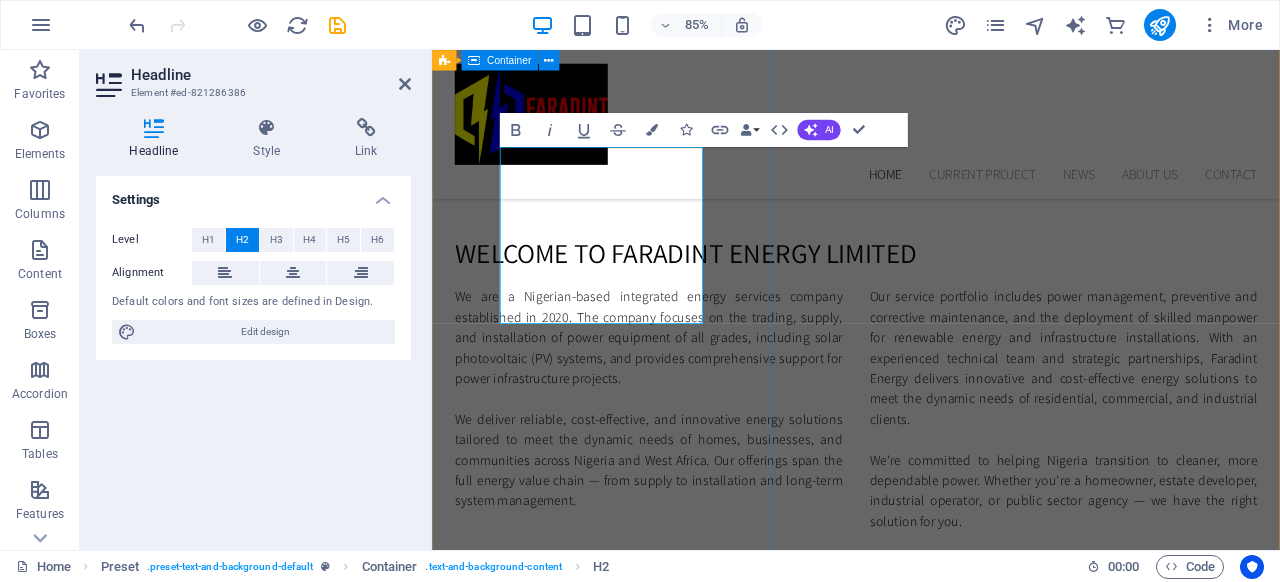click on "Let’s Power a Greener Future, Together Let’s Power a Greener Future, Together Lorem ipsum dolor sit amet, consectetur adipisicing elit. Vitae, eos, voluptatem, et sequi distinctio adipisci omnis in error quas fuga tempore fugit incidunt quos. Atque, debitis architecto ducimus eligendi dignissimos modi ut non officiis repudiandae maiores. Fugit sit atque eaque dolorum autem reprehenderit porro omnis obcaecati laborum? Obcaecati, laboriosam, ex, deserunt, harum libero a voluptatem possimus culpa nisi eos quas dolore omnis debitis consequatur fugiat eaque nostrum excepturi nulla. Qui, molestias, nobis dicta enim voluptas repellendus tempore mollitia hic tempora natus ipsam sed quo distinctio suscipit officiis consectetur omnis odit saepe soluta atque magni consequuntur unde nemo voluptatem similique porro. Contact us now" at bounding box center (931, 1032) 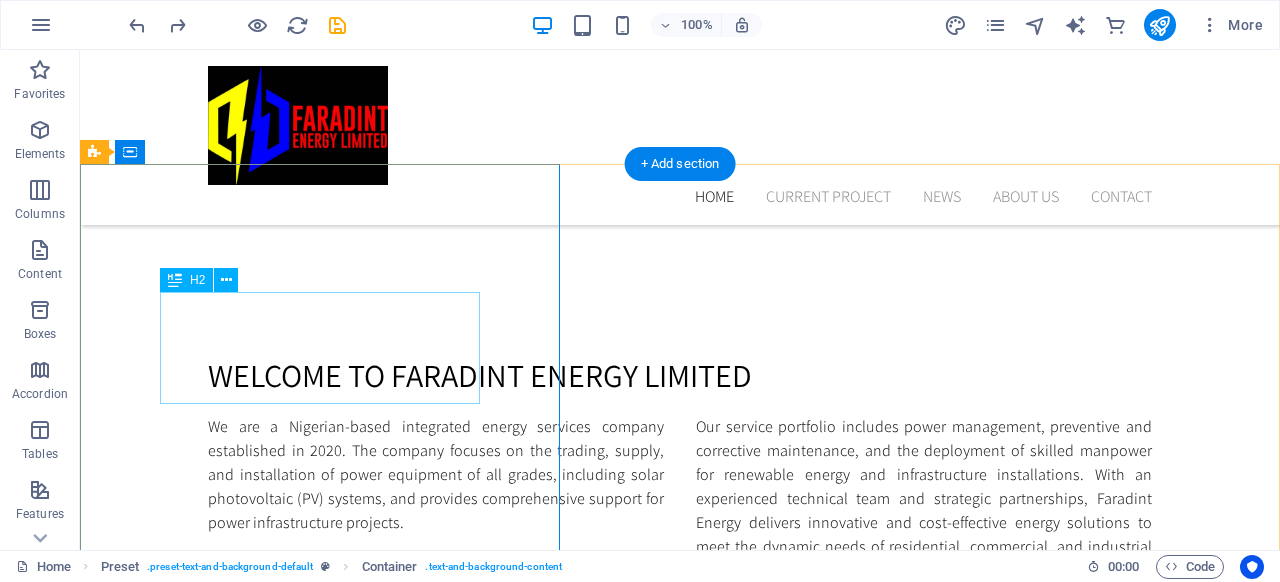 scroll, scrollTop: 1100, scrollLeft: 0, axis: vertical 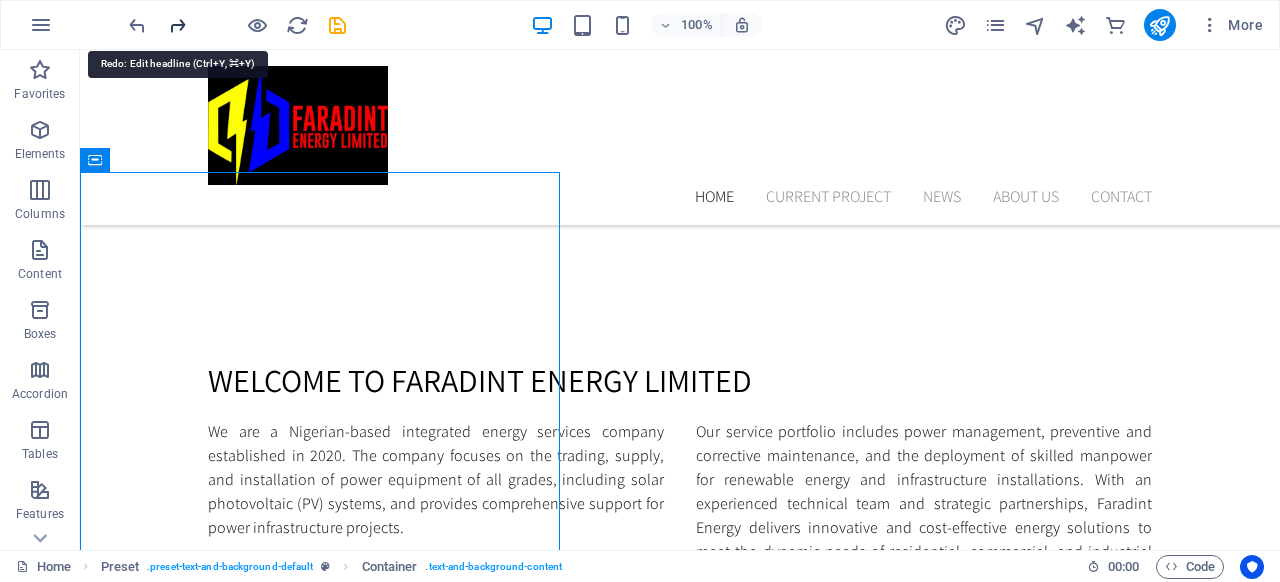 click at bounding box center [177, 25] 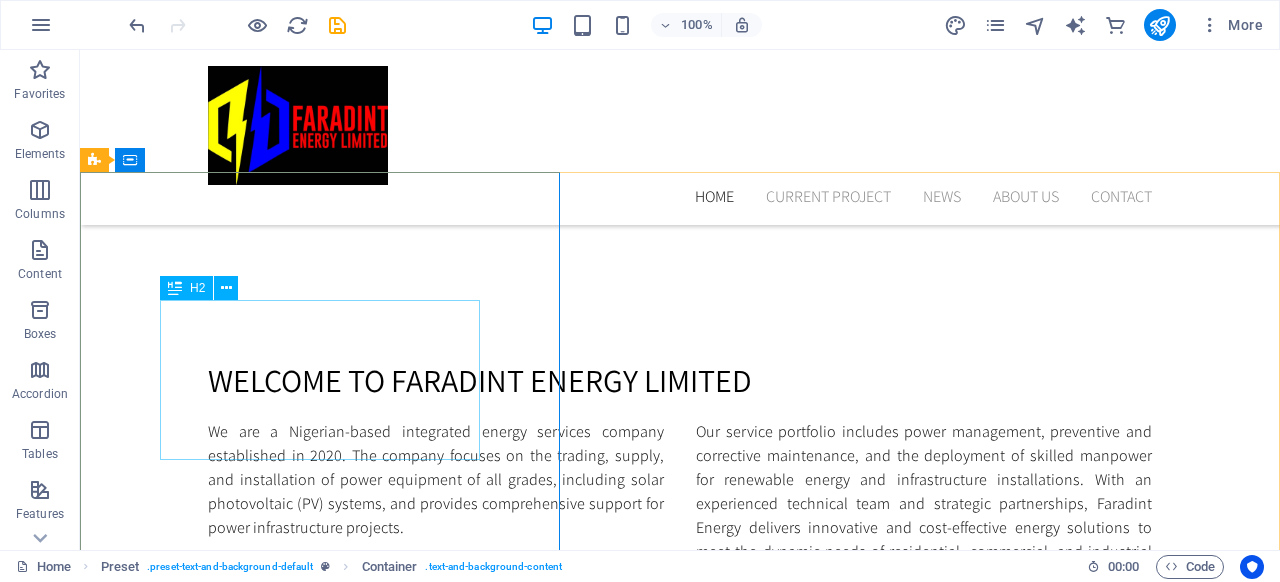 click at bounding box center (175, 288) 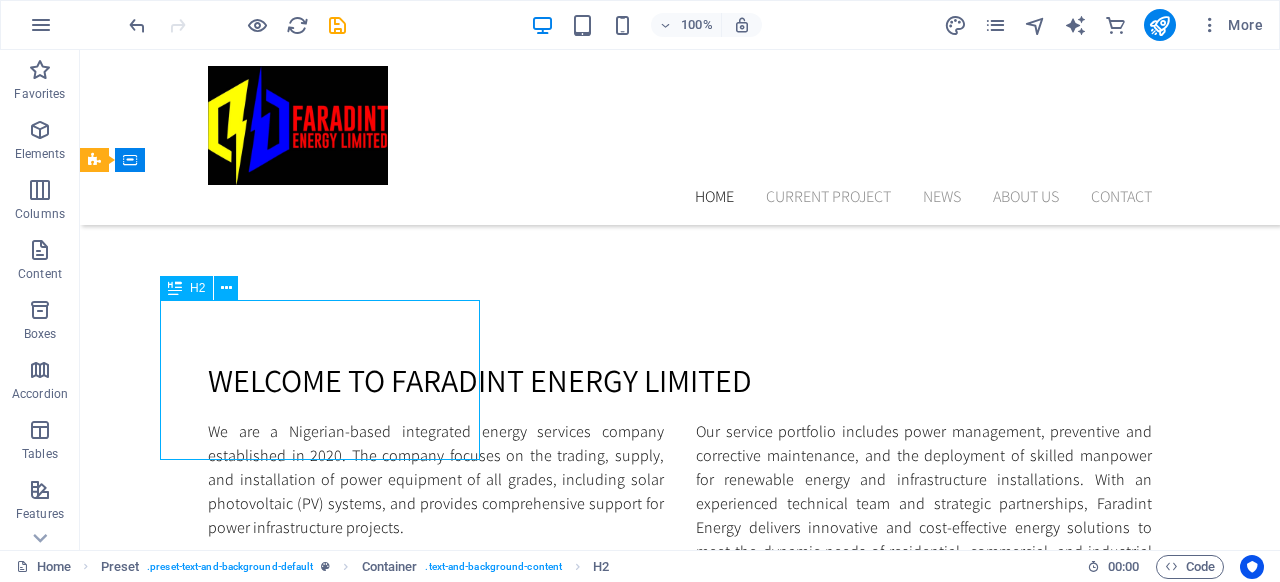 click at bounding box center (175, 288) 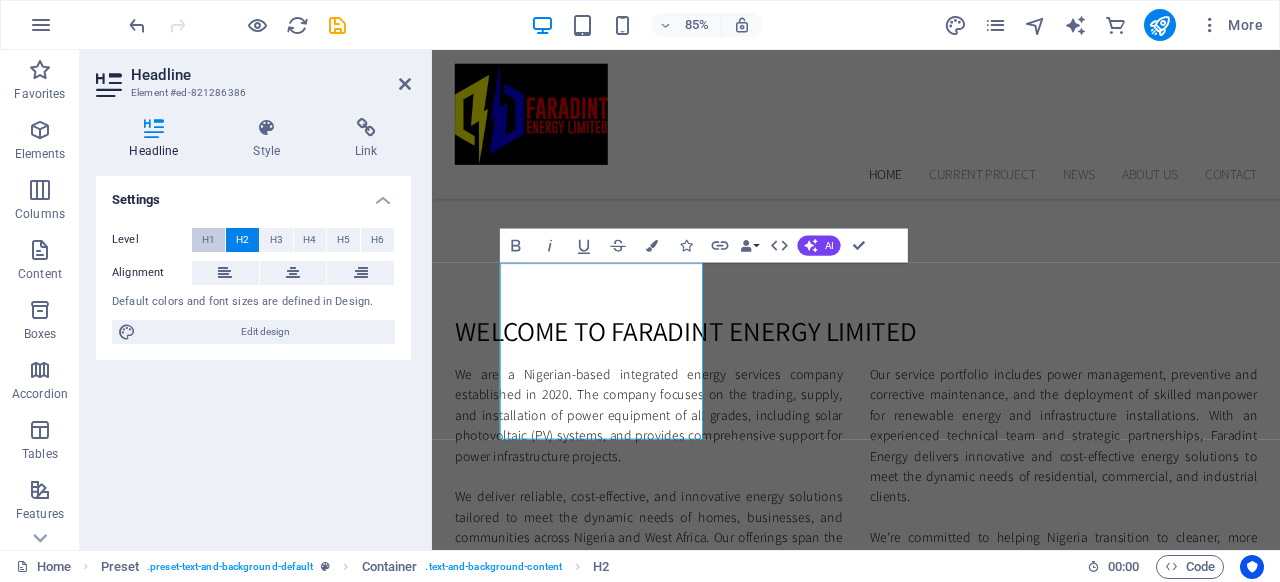 click on "H1" at bounding box center [208, 240] 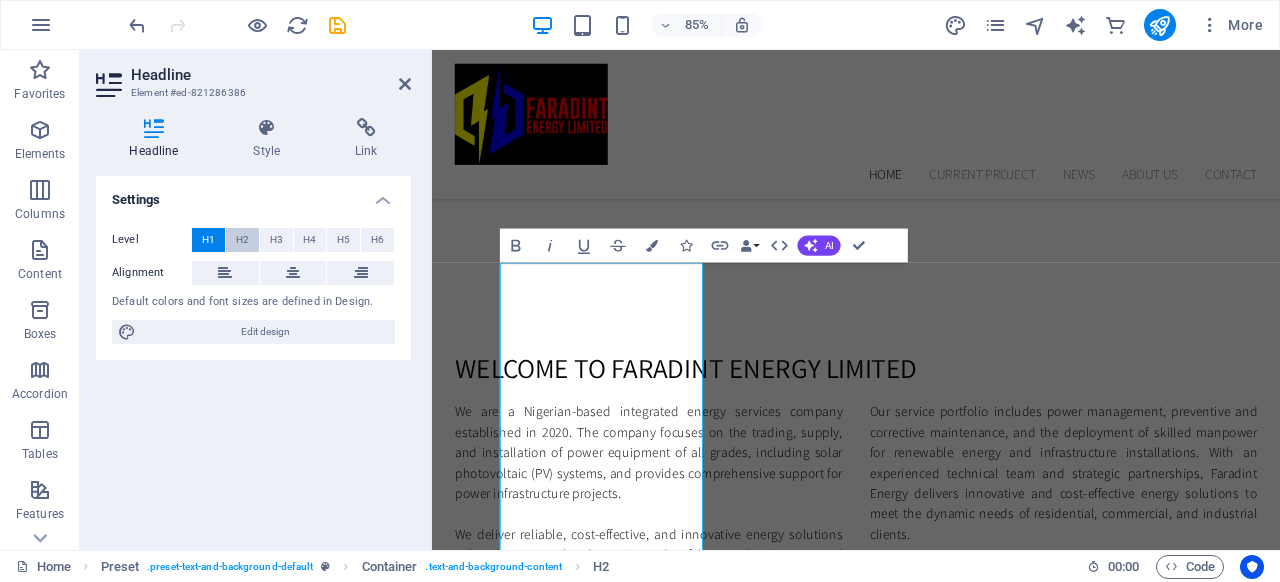 click on "H2" at bounding box center [242, 240] 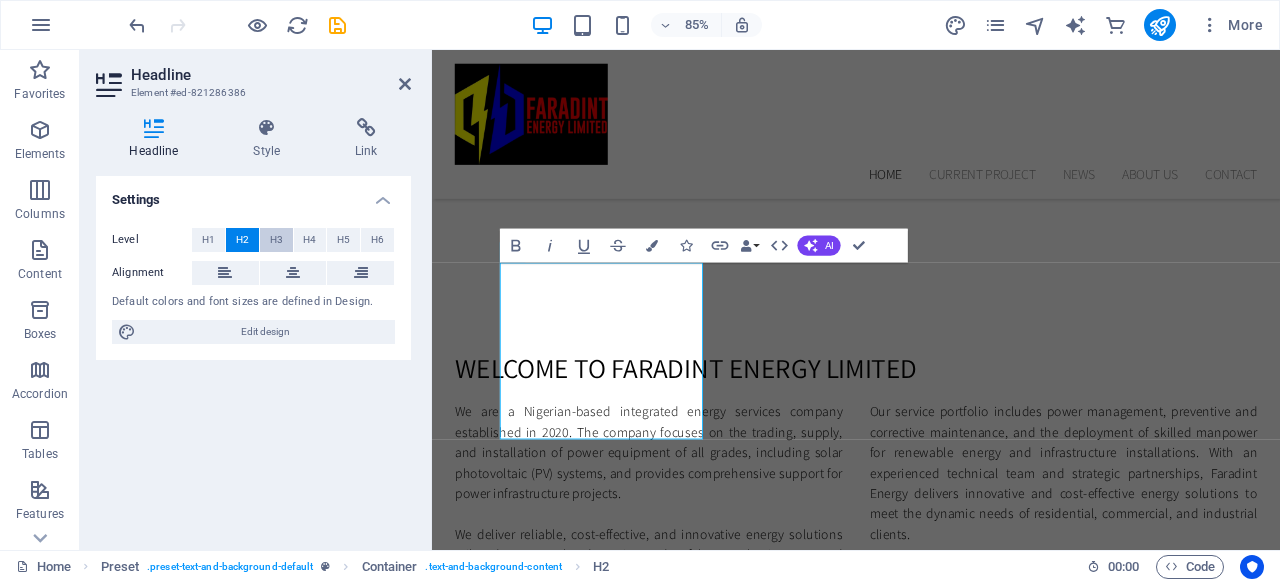 click on "H3" at bounding box center [276, 240] 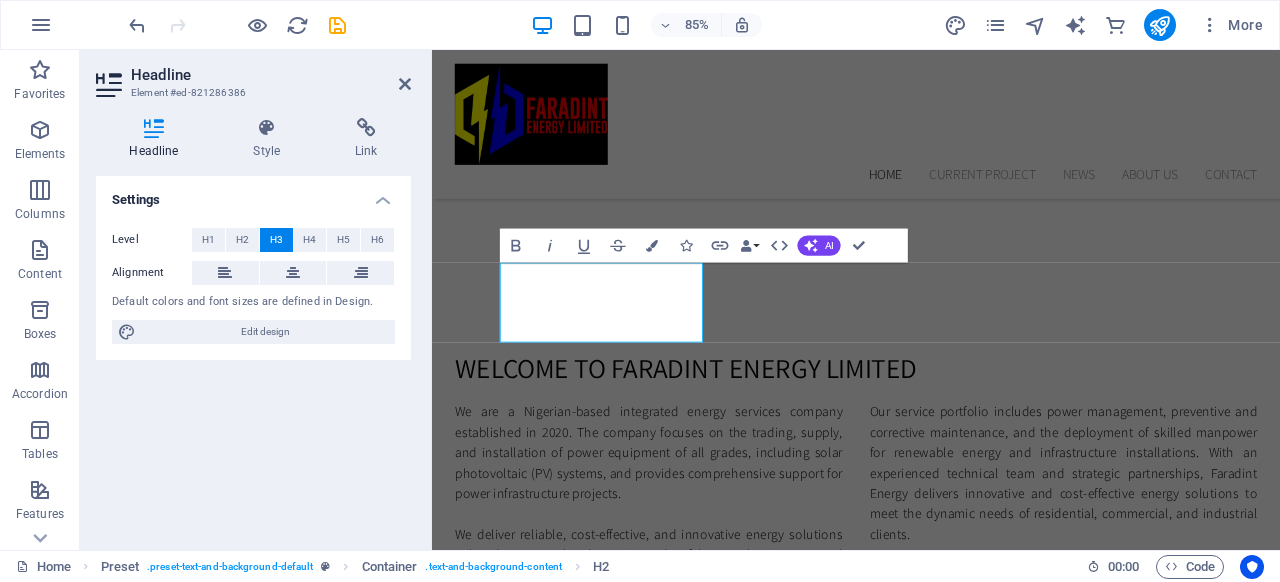 click on "Settings Level H1 H2 H3 H4 H5 H6 Alignment Default colors and font sizes are defined in Design. Edit design" at bounding box center [253, 355] 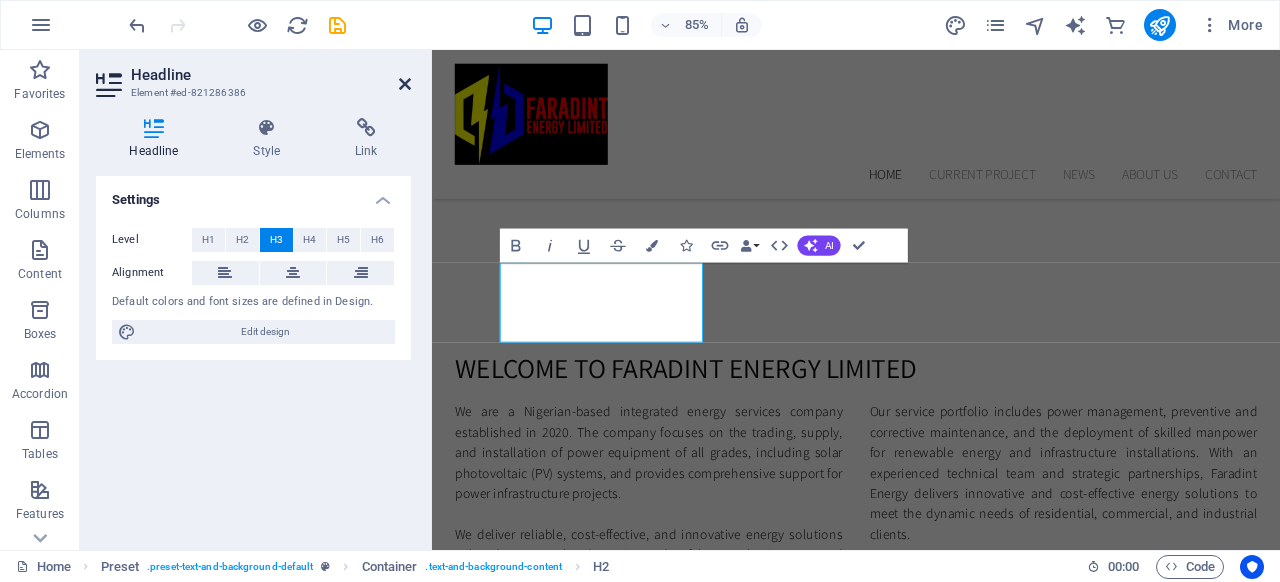 click at bounding box center (405, 84) 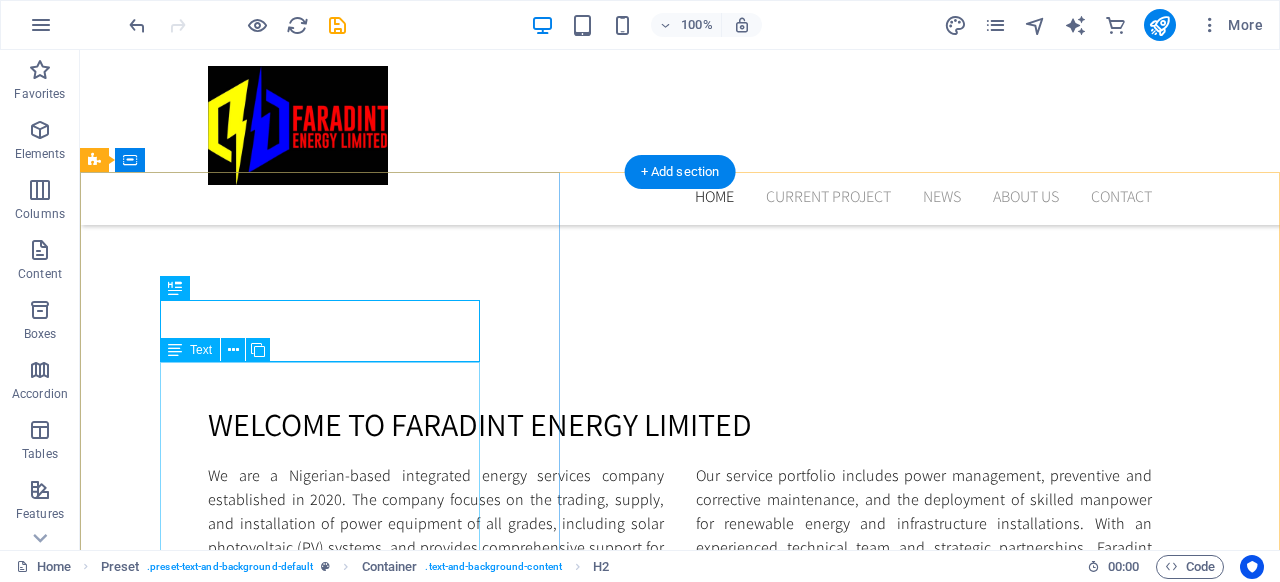 click on "Lorem ipsum dolor sit amet, consectetur adipisicing elit. Vitae, eos, voluptatem, et sequi distinctio adipisci omnis in error quas fuga tempore fugit incidunt quos. Atque, debitis architecto ducimus eligendi dignissimos modi ut non officiis repudiandae maiores. Fugit sit atque eaque dolorum autem reprehenderit porro omnis obcaecati laborum? Obcaecati, laboriosam, ex, deserunt, harum libero a voluptatem possimus culpa nisi eos quas dolore omnis debitis consequatur fugiat eaque nostrum excepturi nulla. Qui, molestias, nobis dicta enim voluptas repellendus tempore mollitia hic tempora natus ipsam sed quo distinctio suscipit officiis consectetur omnis odit saepe soluta atque magni consequuntur unde nemo voluptatem similique porro." at bounding box center (680, 1135) 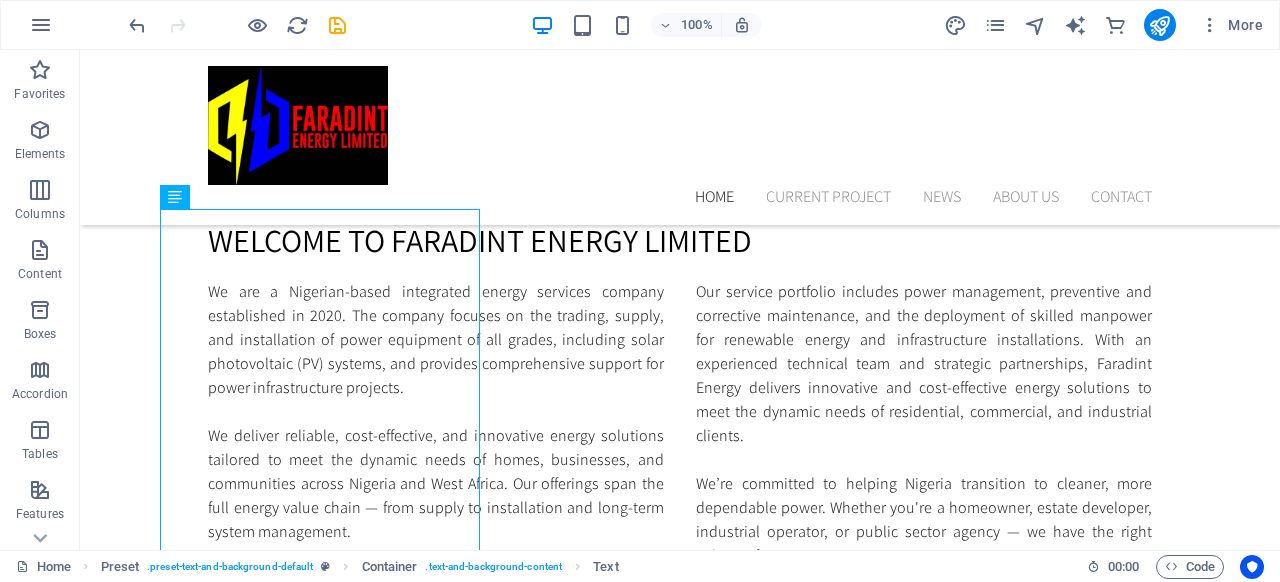 scroll, scrollTop: 1253, scrollLeft: 0, axis: vertical 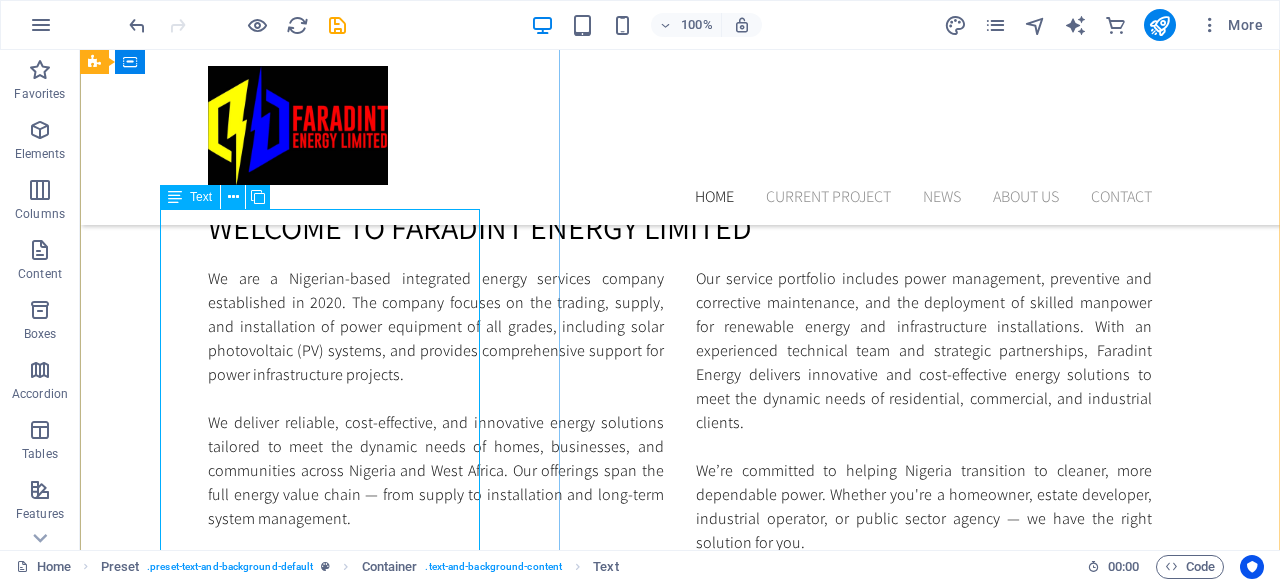 click on "Lorem ipsum dolor sit amet, consectetur adipisicing elit. Vitae, eos, voluptatem, et sequi distinctio adipisci omnis in error quas fuga tempore fugit incidunt quos. Atque, debitis architecto ducimus eligendi dignissimos modi ut non officiis repudiandae maiores. Fugit sit atque eaque dolorum autem reprehenderit porro omnis obcaecati laborum? Obcaecati, laboriosam, ex, deserunt, harum libero a voluptatem possimus culpa nisi eos quas dolore omnis debitis consequatur fugiat eaque nostrum excepturi nulla. Qui, molestias, nobis dicta enim voluptas repellendus tempore mollitia hic tempora natus ipsam sed quo distinctio suscipit officiis consectetur omnis odit saepe soluta atque magni consequuntur unde nemo voluptatem similique porro." at bounding box center [680, 938] 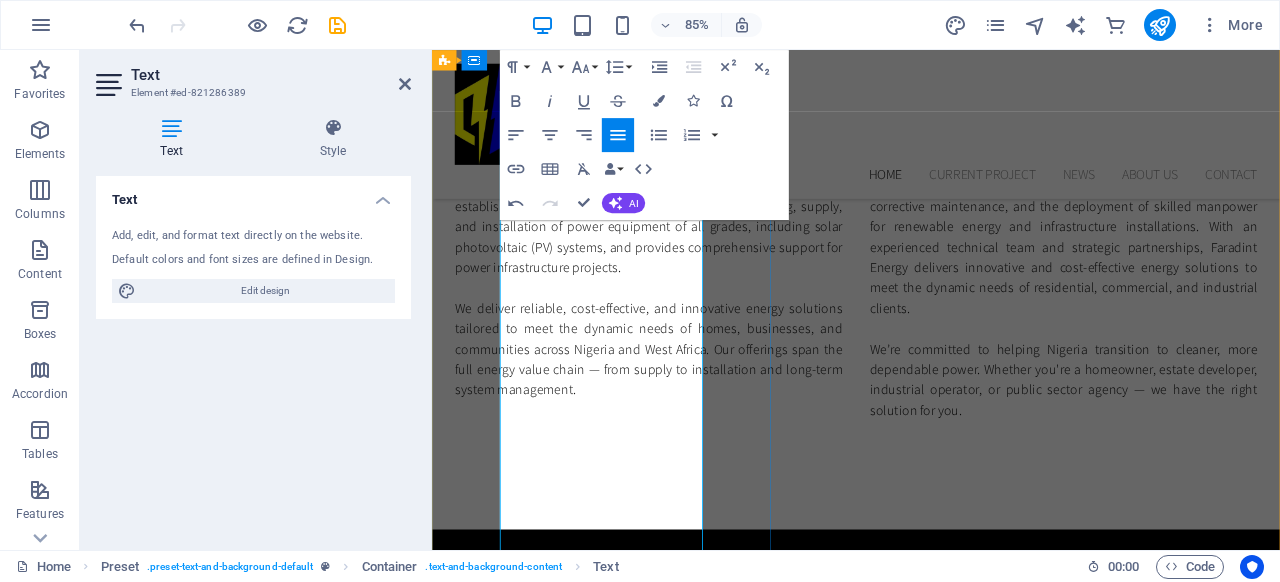 scroll, scrollTop: 1376, scrollLeft: 0, axis: vertical 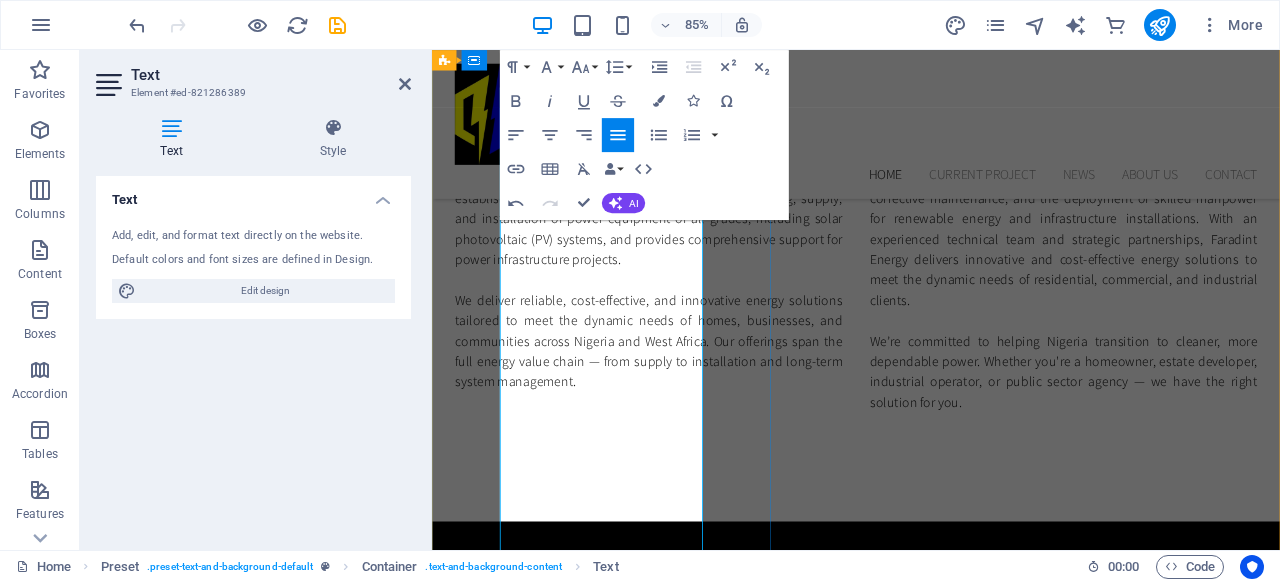 drag, startPoint x: 585, startPoint y: 280, endPoint x: 703, endPoint y: 622, distance: 361.78445 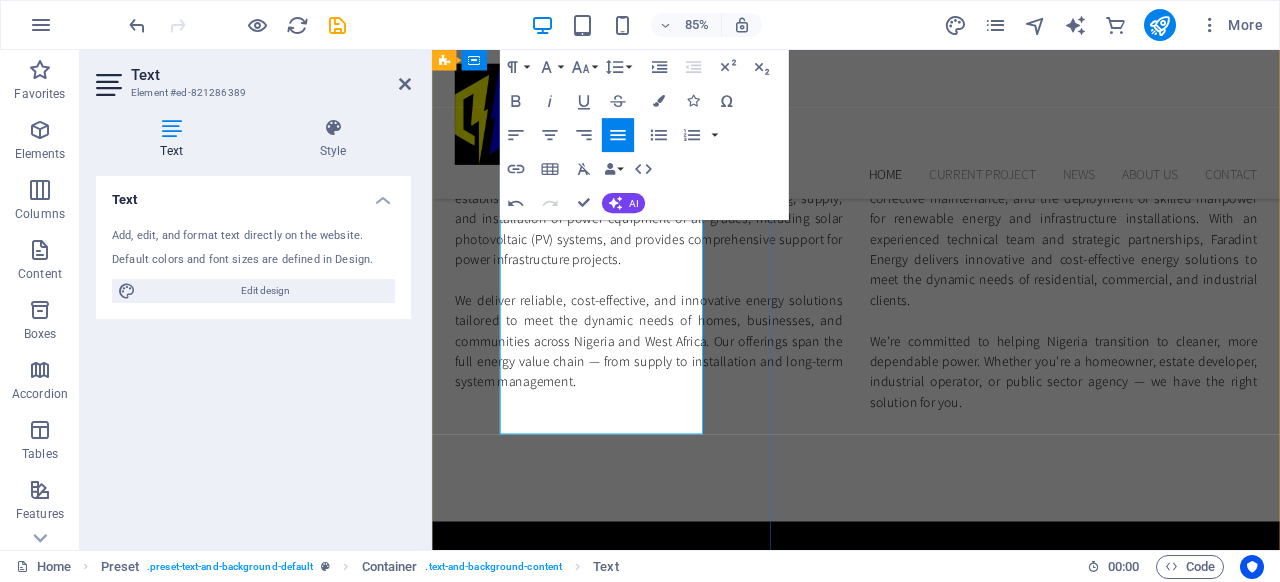 drag, startPoint x: 587, startPoint y: 275, endPoint x: 740, endPoint y: 495, distance: 267.97202 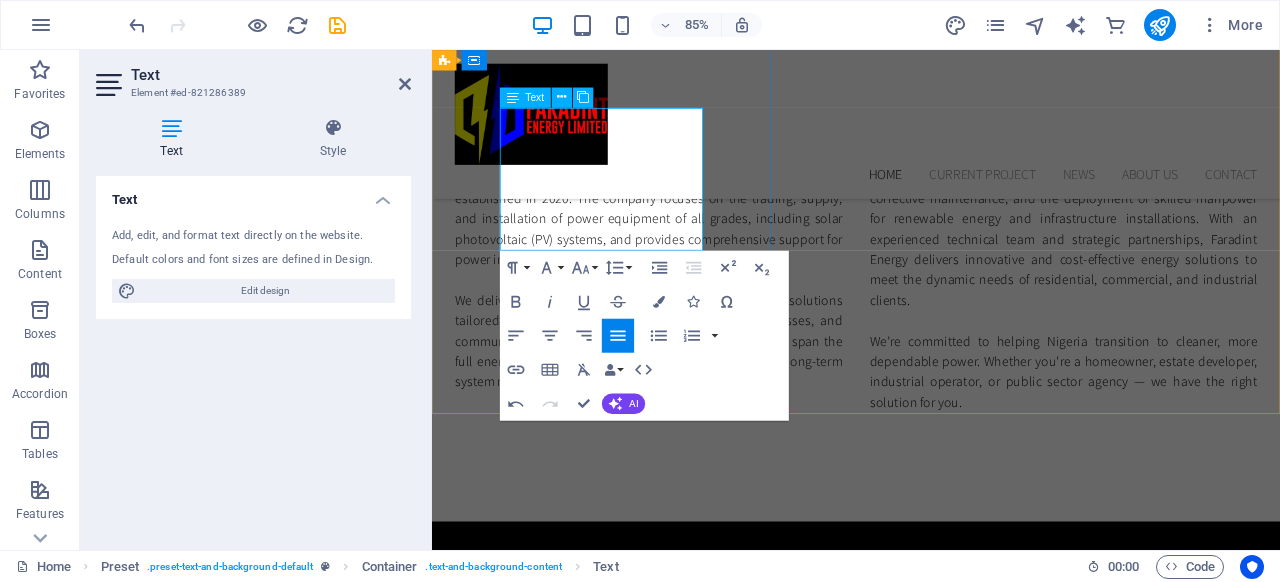 click on "we’re committed to helping [COUNTRY] transition to cleaner, more dependable power. Whether you're a homeowner, estate developer, industrial operator, or public sector agency — we have the right solution for you." at bounding box center (931, 787) 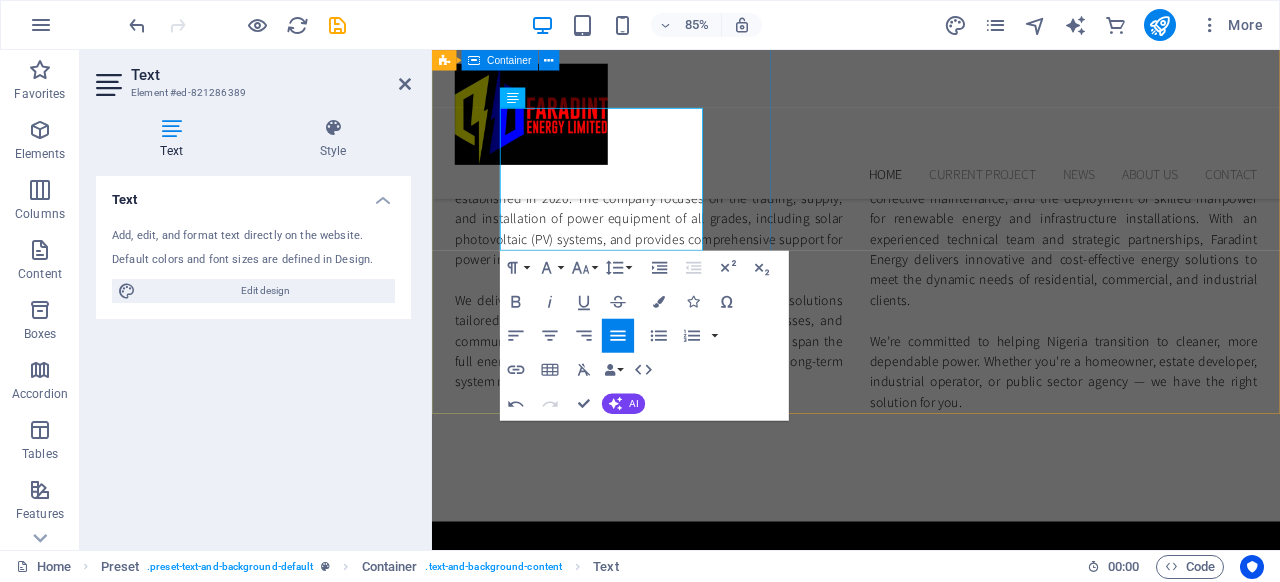 drag, startPoint x: 567, startPoint y: 275, endPoint x: 510, endPoint y: 135, distance: 151.15886 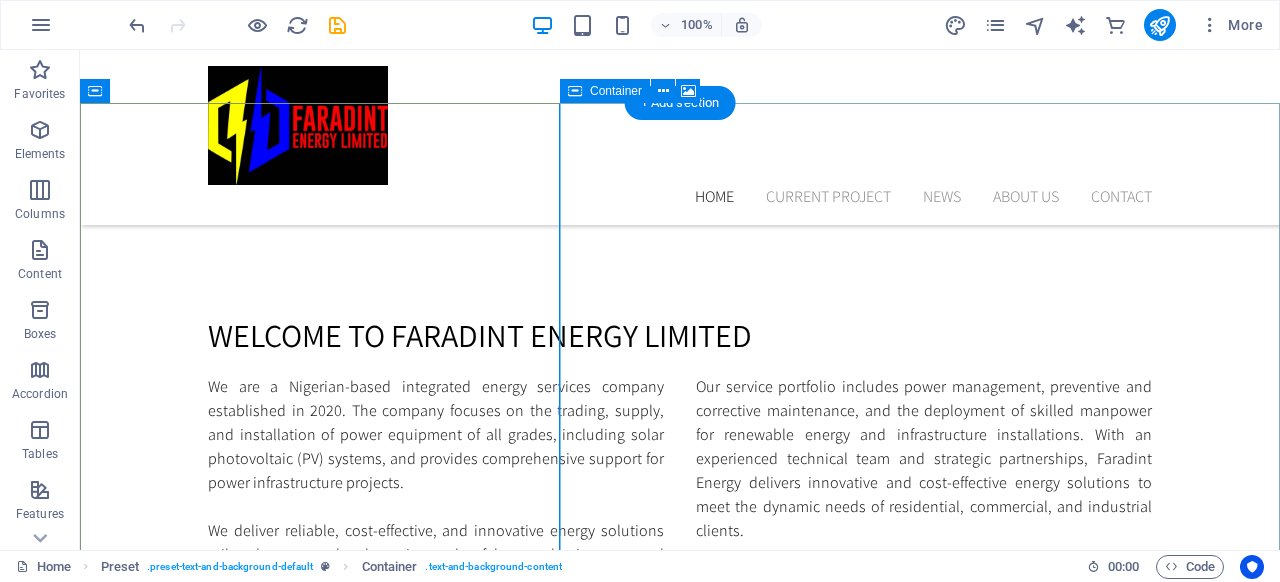 scroll, scrollTop: 1083, scrollLeft: 0, axis: vertical 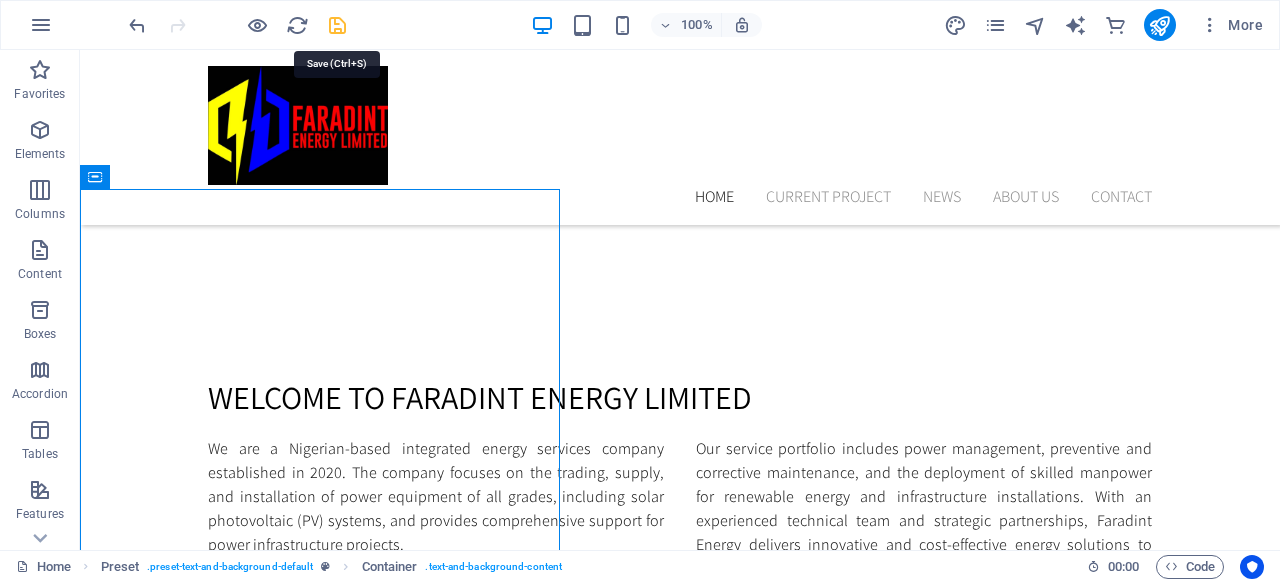 click at bounding box center [337, 25] 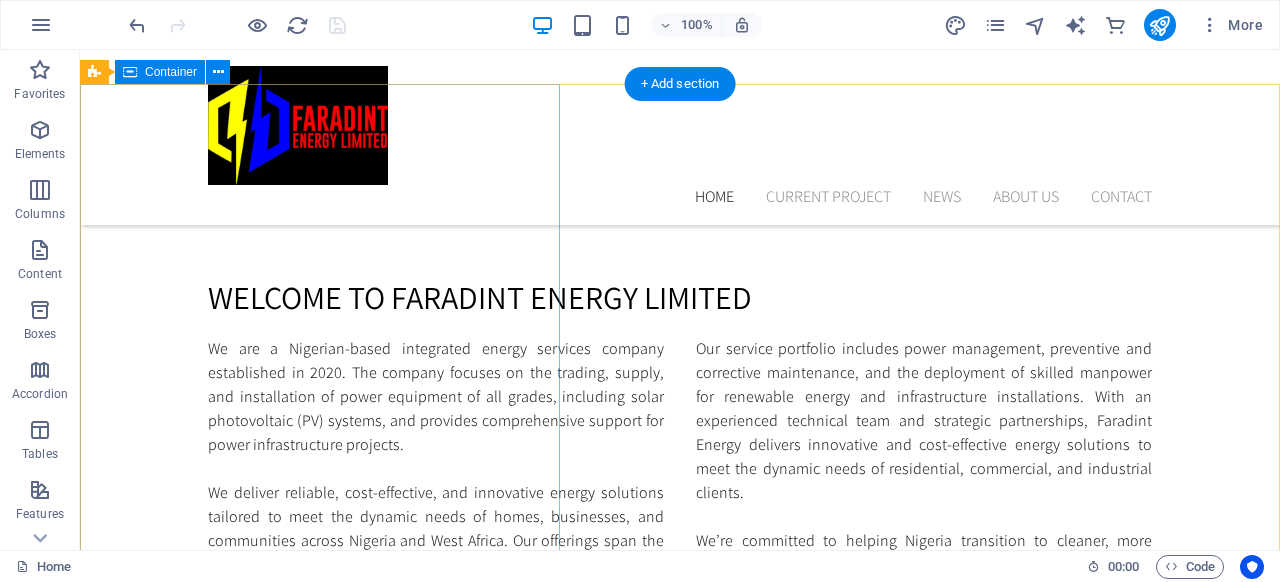 scroll, scrollTop: 1192, scrollLeft: 0, axis: vertical 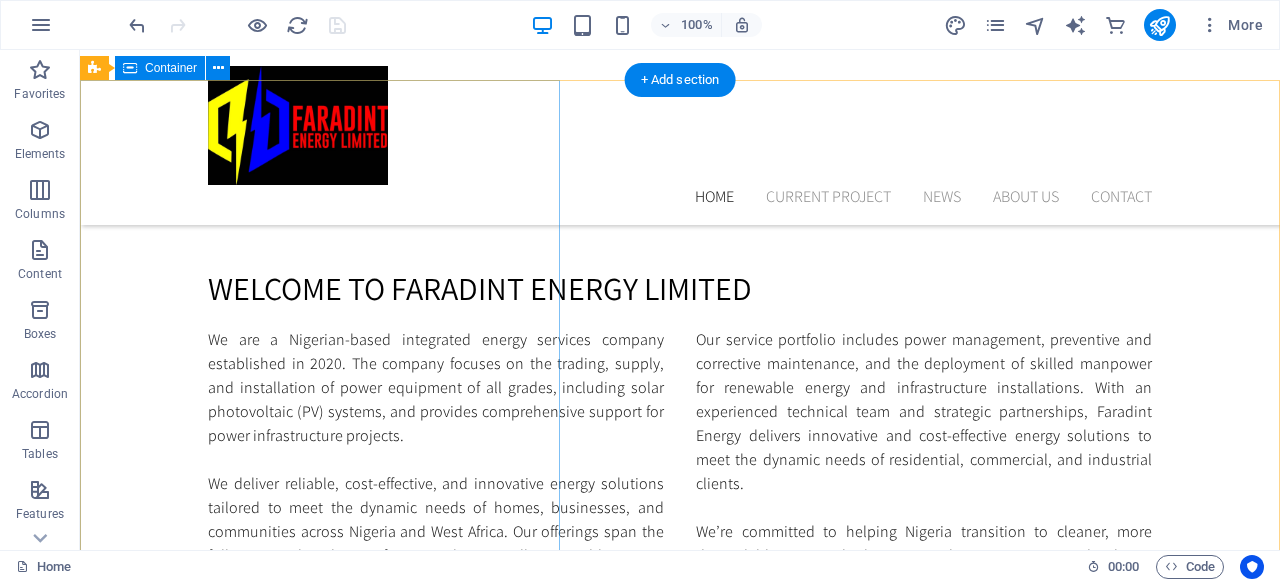 click on "Let’s Power a Greener Future, Together We’re committed to helping [COUNTRY] transition to cleaner, more dependable power. Whether you're a homeowner, estate developer, industrial operator, or public sector agency — we have the right solution for you. Contact us now" at bounding box center [680, 943] 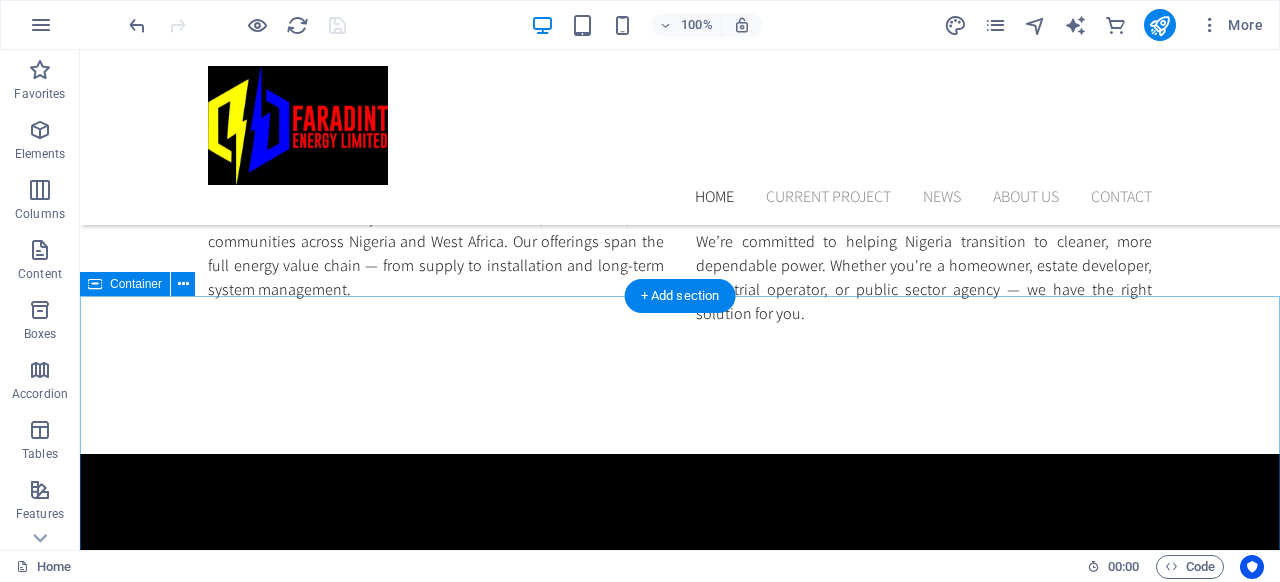 scroll, scrollTop: 1493, scrollLeft: 0, axis: vertical 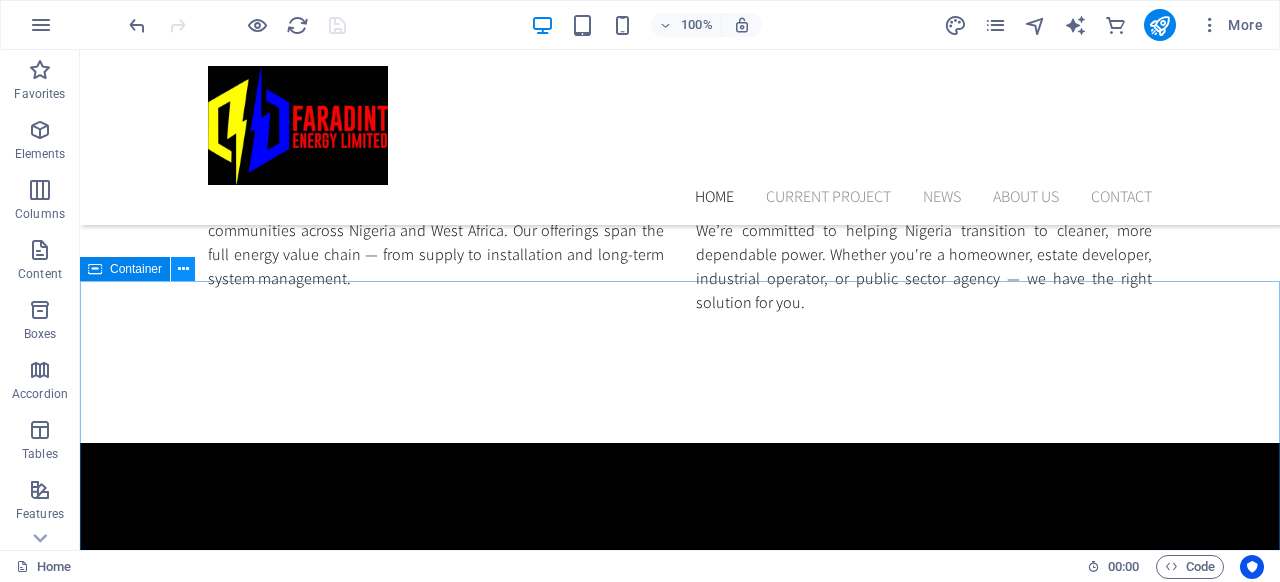 click at bounding box center [183, 269] 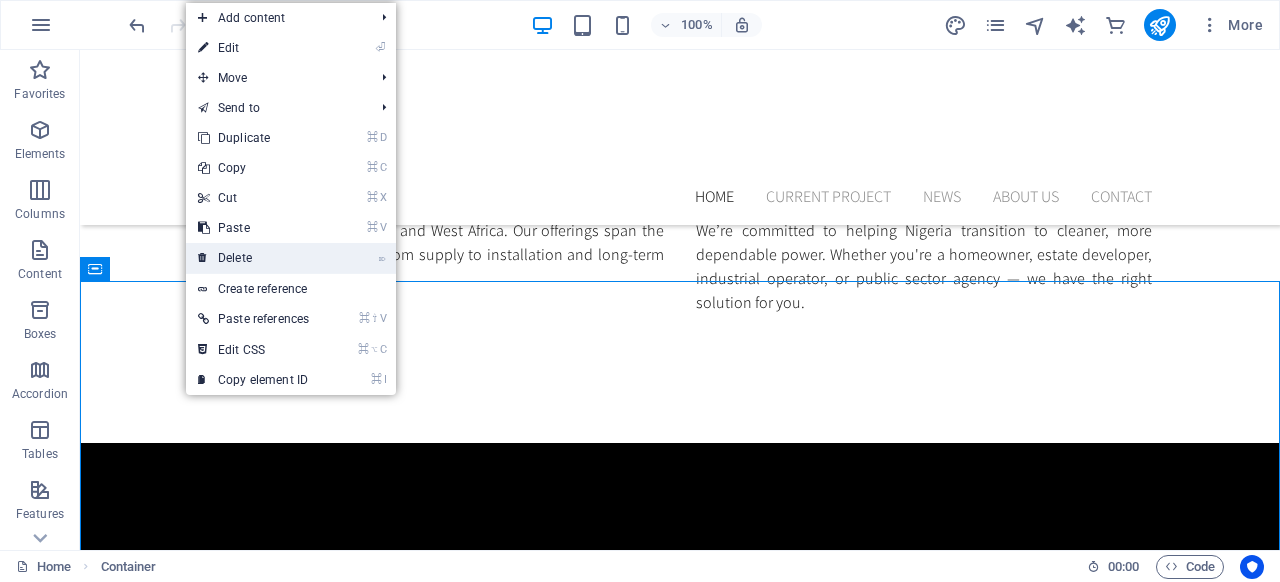 click on "⌦  Delete" at bounding box center (253, 258) 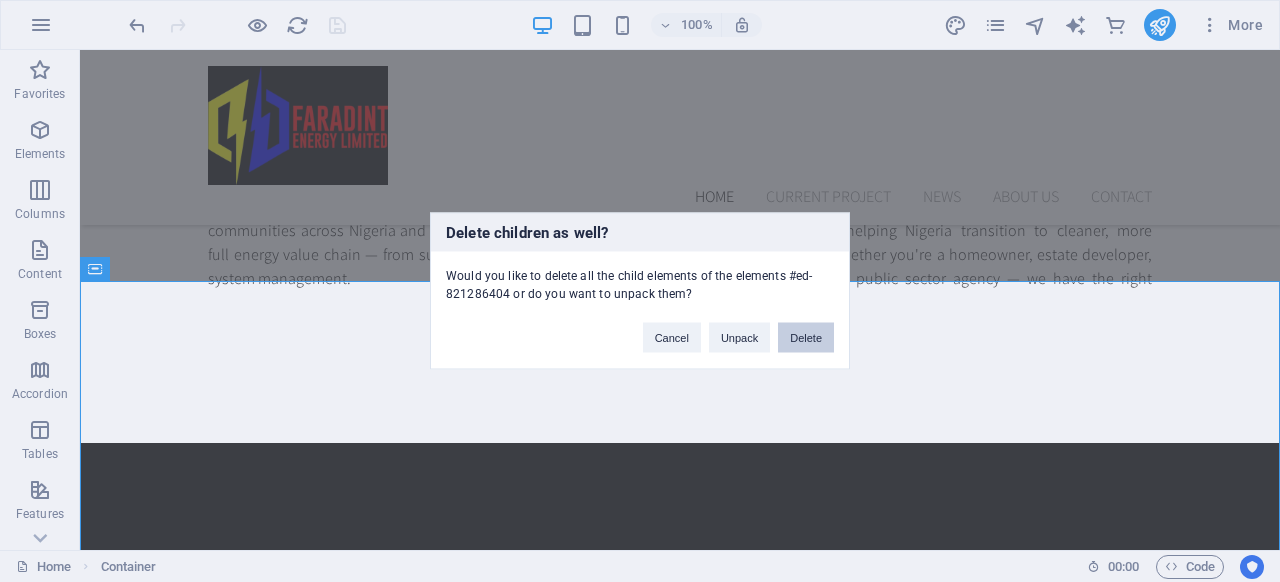 click on "Delete" at bounding box center [806, 338] 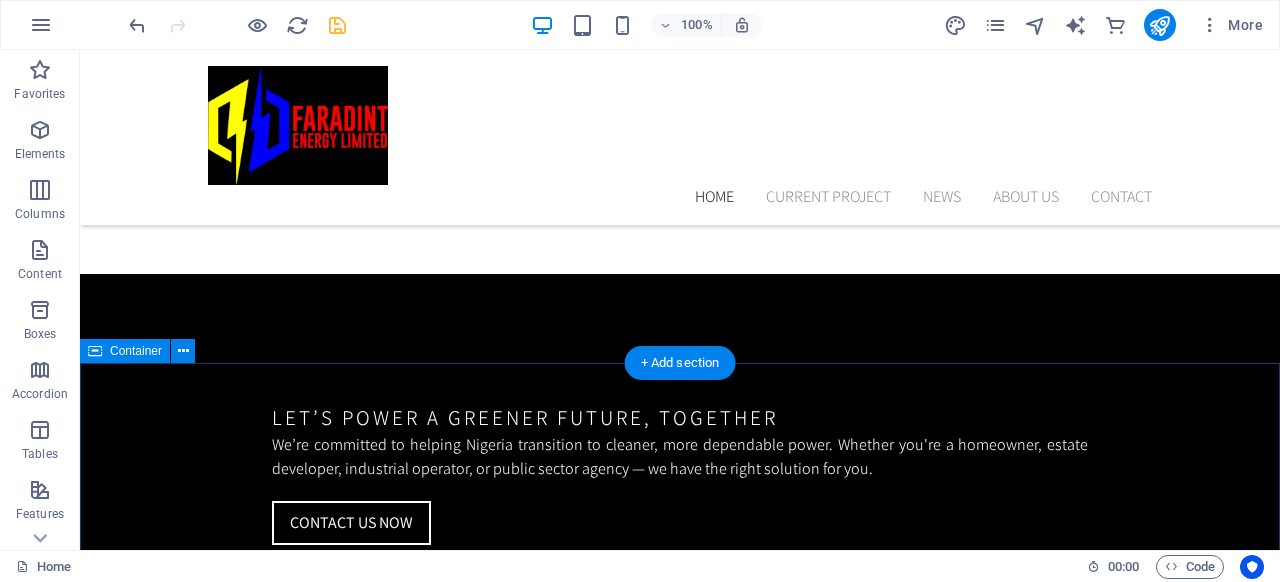 scroll, scrollTop: 1628, scrollLeft: 0, axis: vertical 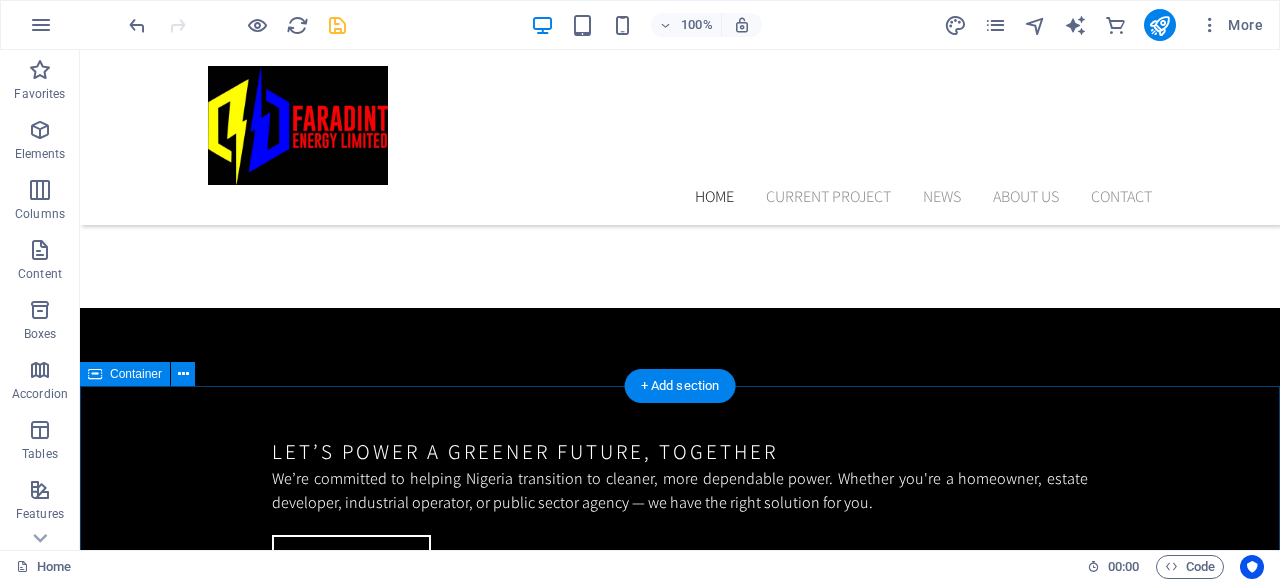 click on "Progress of construction [DATE] Lorem ipsum dolor sit Lorem ipsum dolor sit amet, consetetur sadipscing elitr, sed diam nonumy eirmod tempor invidunt ut labore et dolore magna aliquyam erat, sed diam voluptua. At vero eos et accusam et justo duo dolores et ea rebum. Stet clita kasd gubergren, no sea takimata sanctus est Lorem ipsum dolor sit amet.  Lorem ipsum dolor sit amet, consetetur sadipscing elitr, sed diam nonumy eirmod tempor invidunt ut labore et dolore magna aliquyam erat, sed diam voluptua. [DATE] Lorem ipsum dolor sit Lorem ipsum dolor sit amet, consetetur sadipscing elitr, sed diam nonumy eirmod tempor invidunt ut labore et dolore magna aliquyam erat, sed diam voluptua. At vero eos et accusam et justo duo dolores et ea rebum. Stet clita kasd gubergren, no sea takimata sanctus est Lorem ipsum dolor sit amet.  Lorem ipsum dolor sit amet, consetetur sadipscing elitr, sed diam nonumy eirmod tempor invidunt ut labore et dolore magna aliquyam erat, sed diam voluptua." at bounding box center [680, 2320] 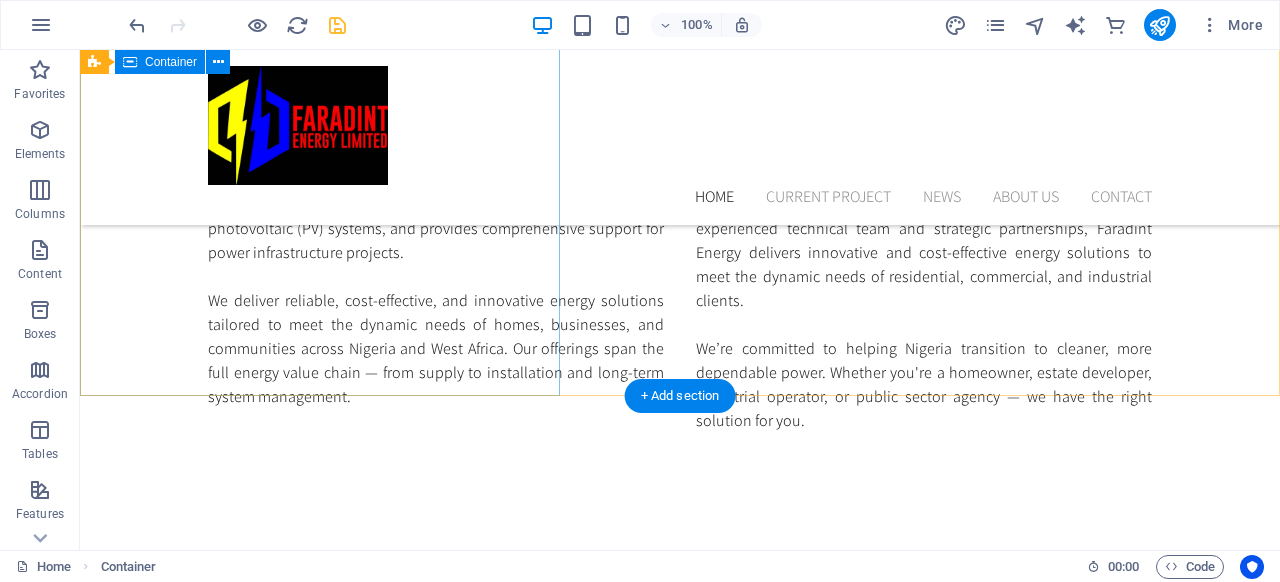scroll, scrollTop: 1378, scrollLeft: 0, axis: vertical 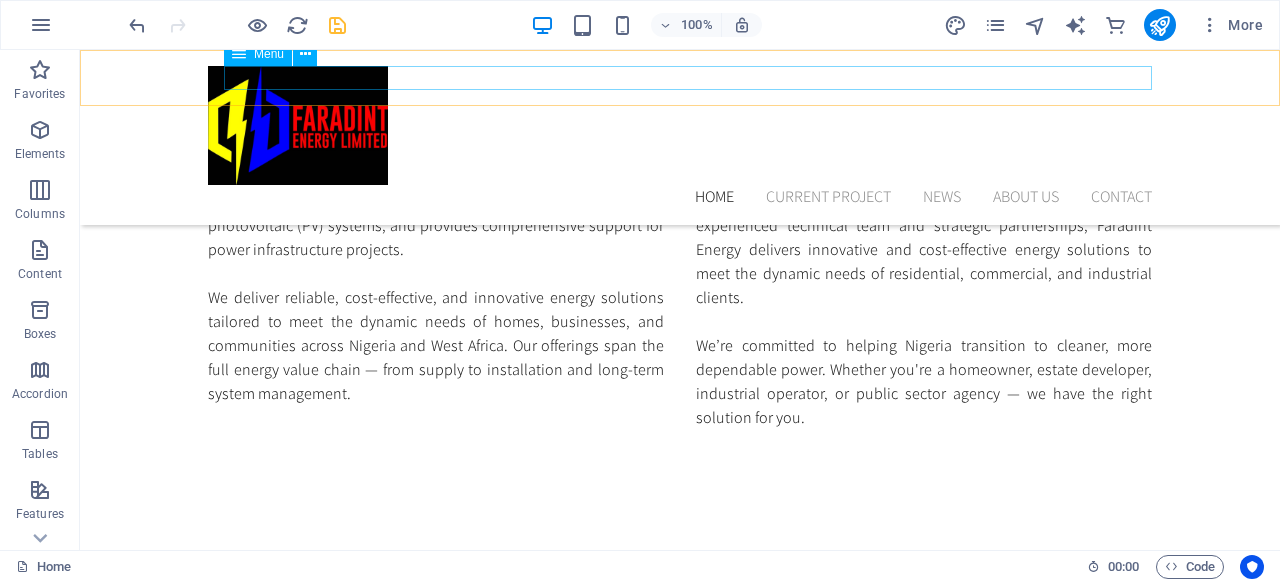 click on "Home Current Project News About us Contact" at bounding box center (680, 197) 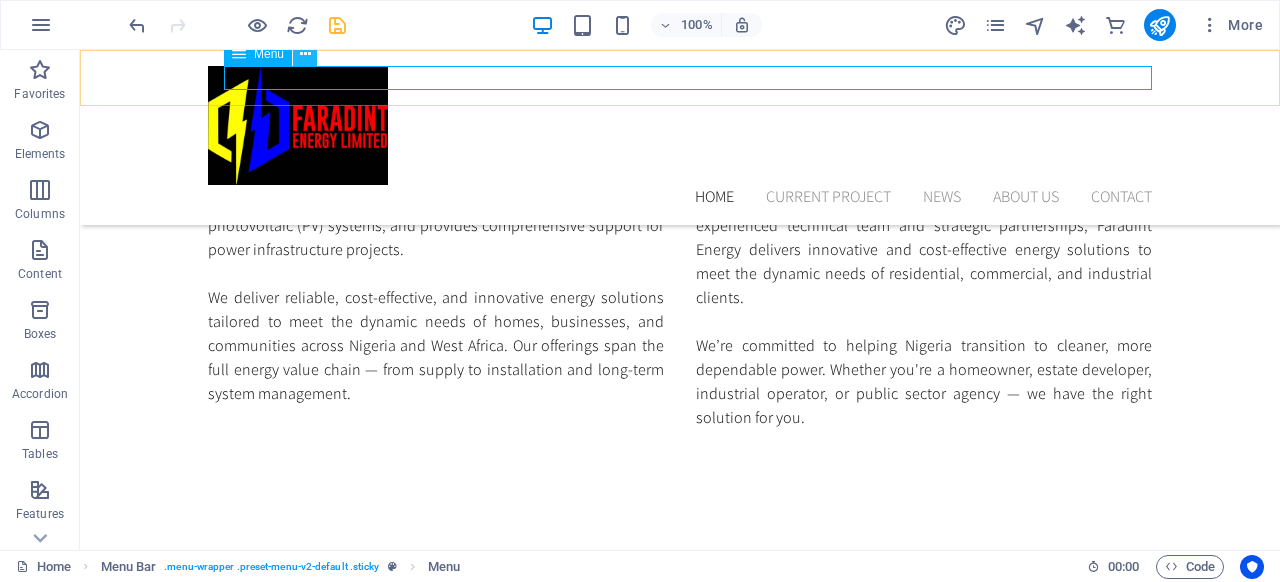 click at bounding box center [305, 54] 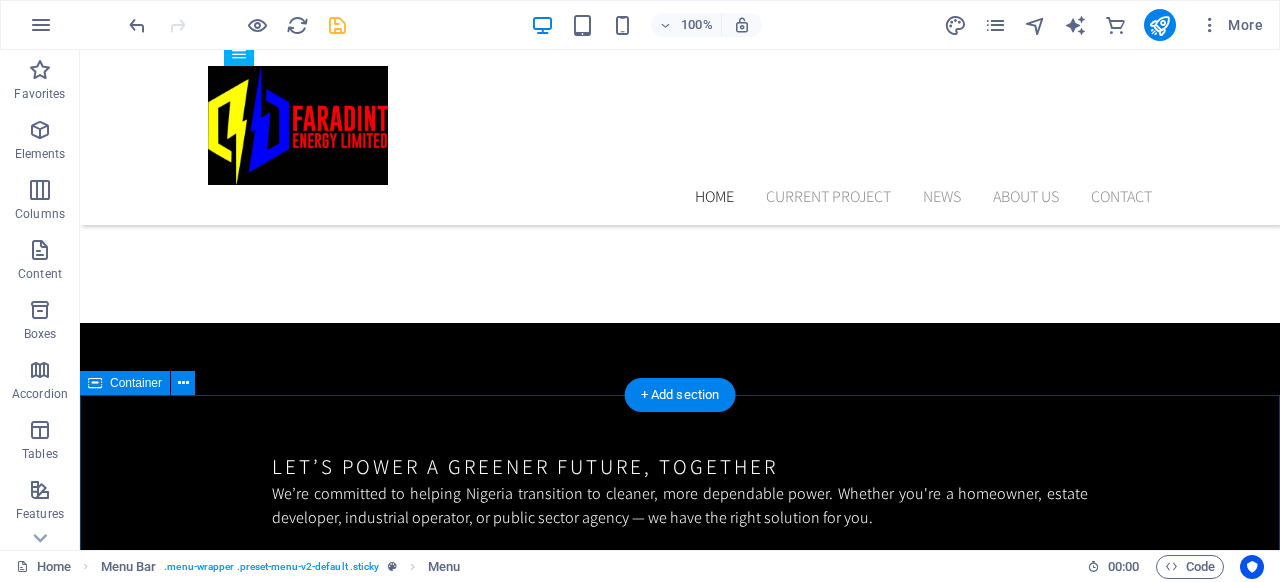 scroll, scrollTop: 1619, scrollLeft: 0, axis: vertical 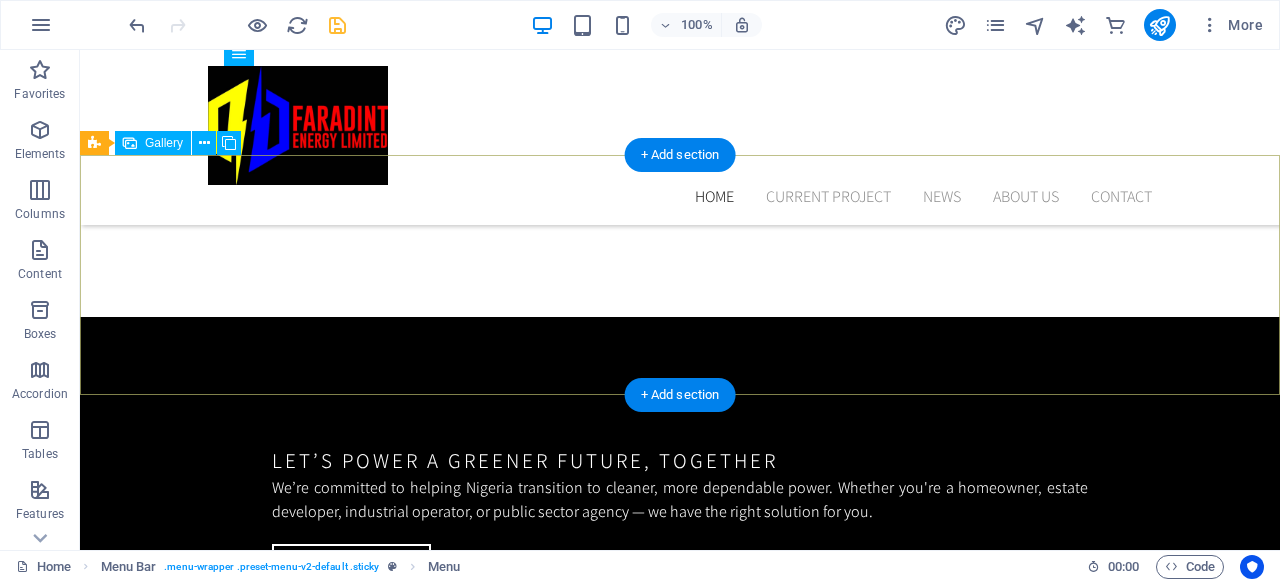 click at bounding box center [440, 1479] 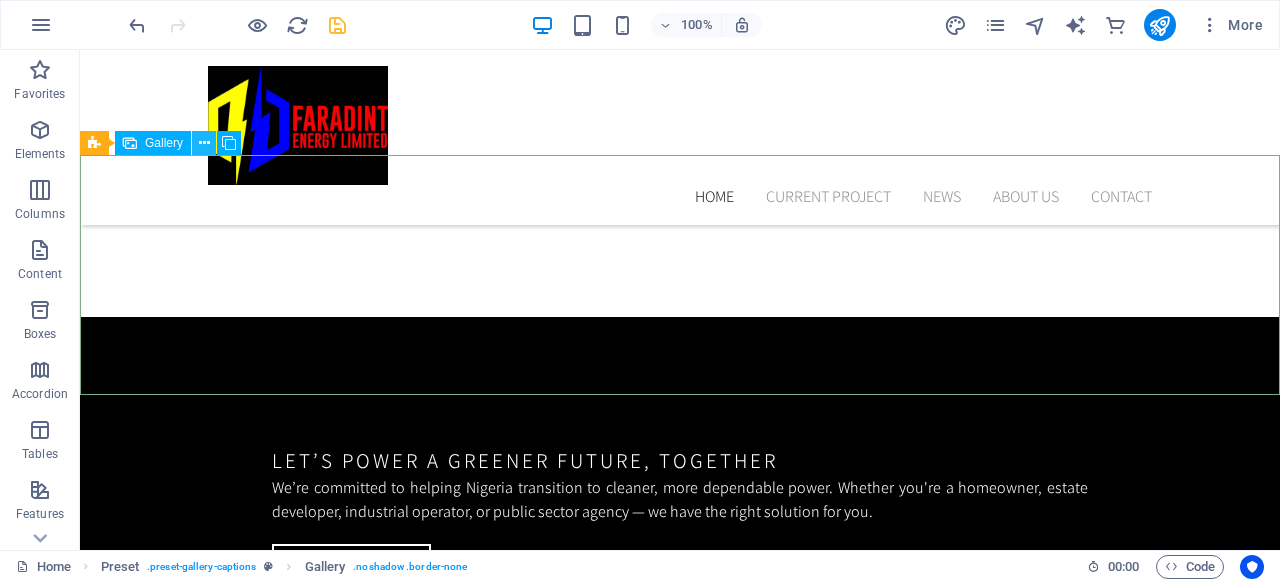 click at bounding box center (204, 143) 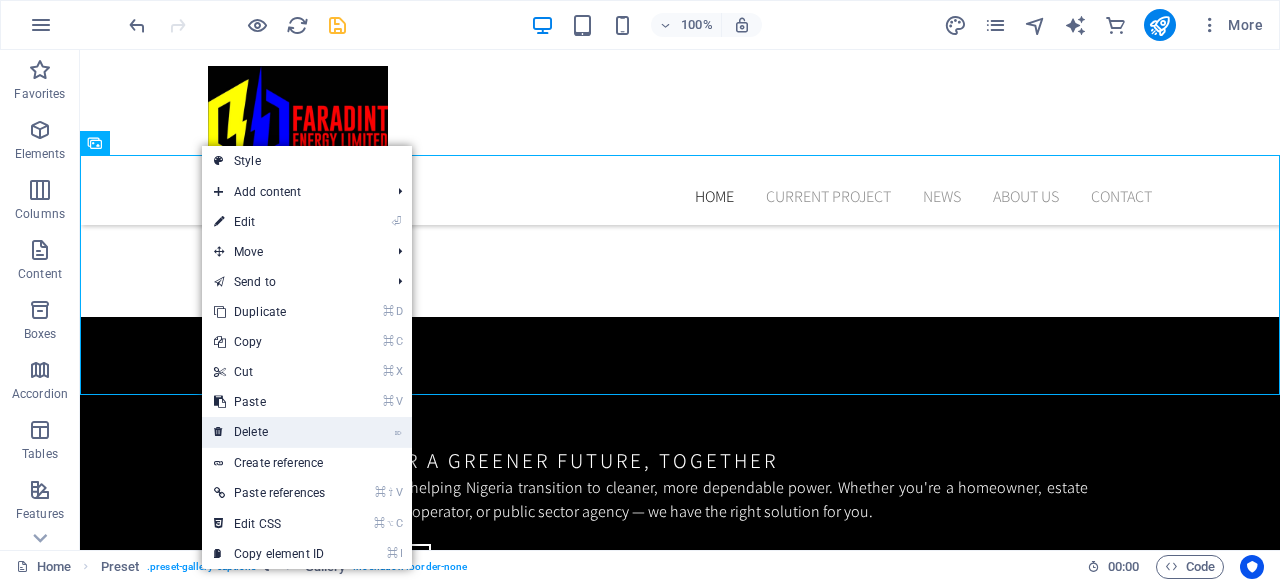 click on "⌦  Delete" at bounding box center (269, 432) 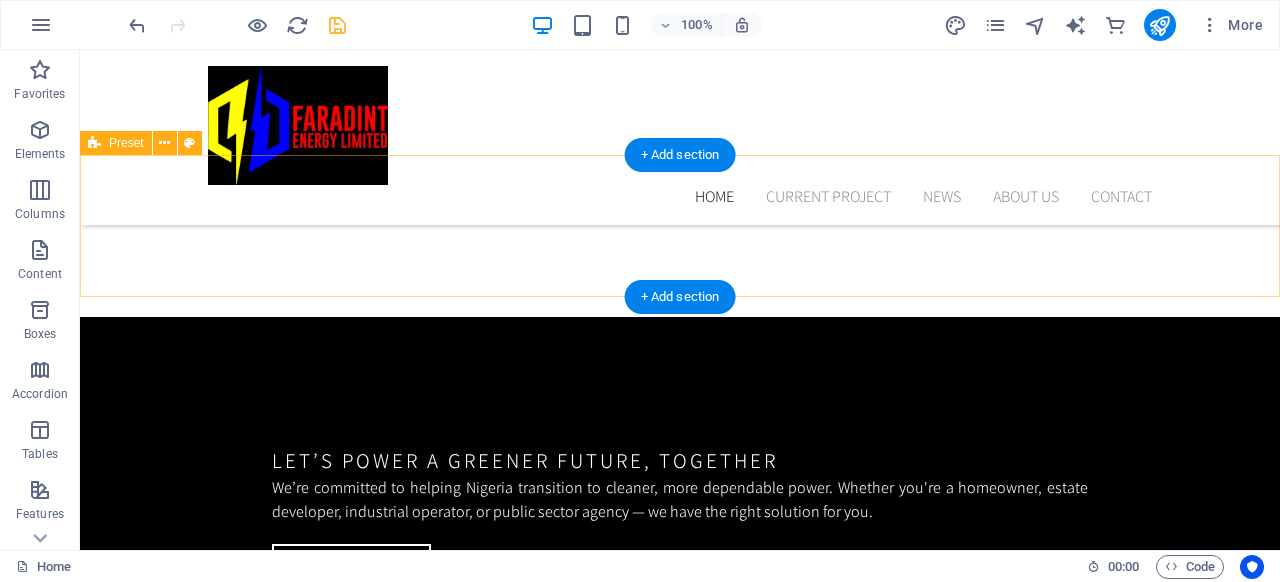 click on "Drop content here or  Add elements  Paste clipboard" at bounding box center (680, 1430) 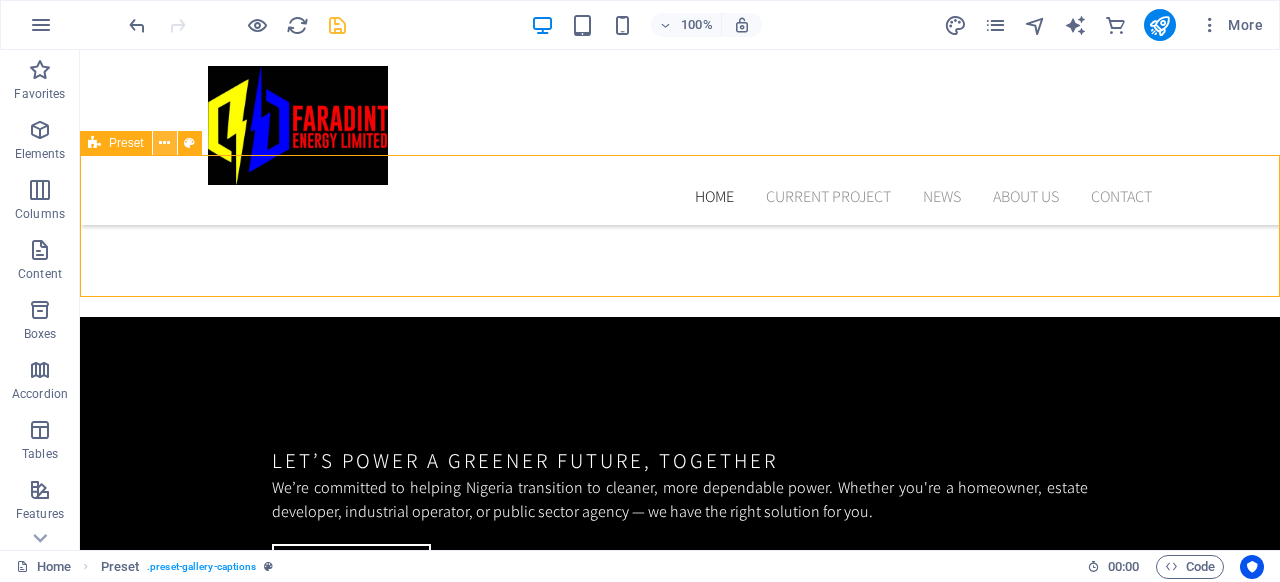 click at bounding box center (164, 143) 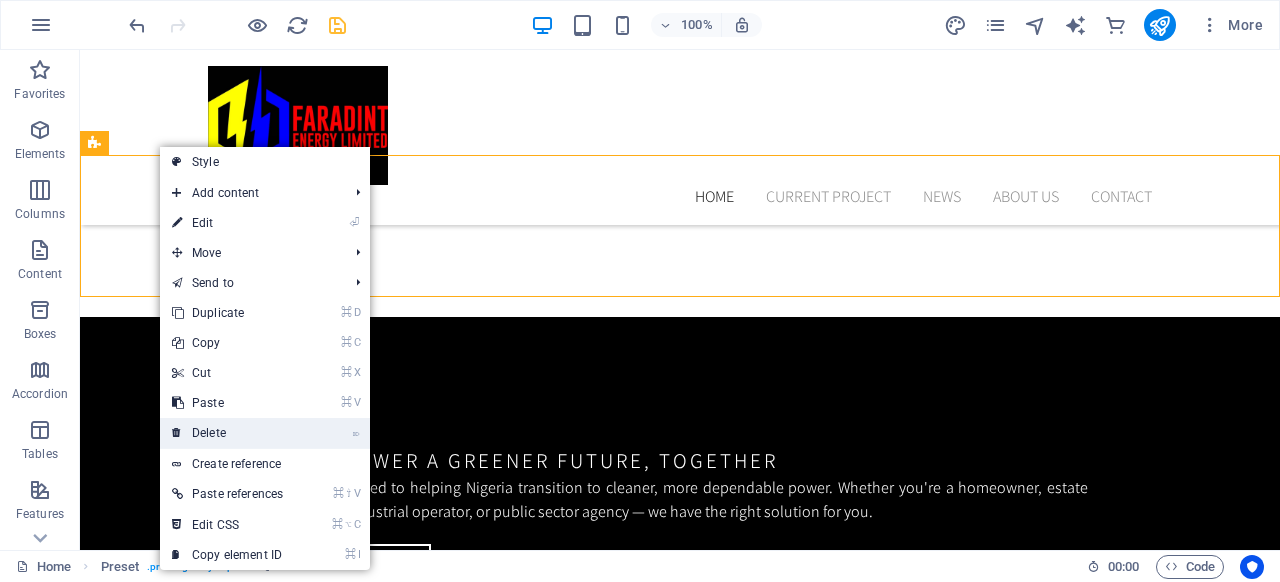 click on "⌦  Delete" at bounding box center (227, 433) 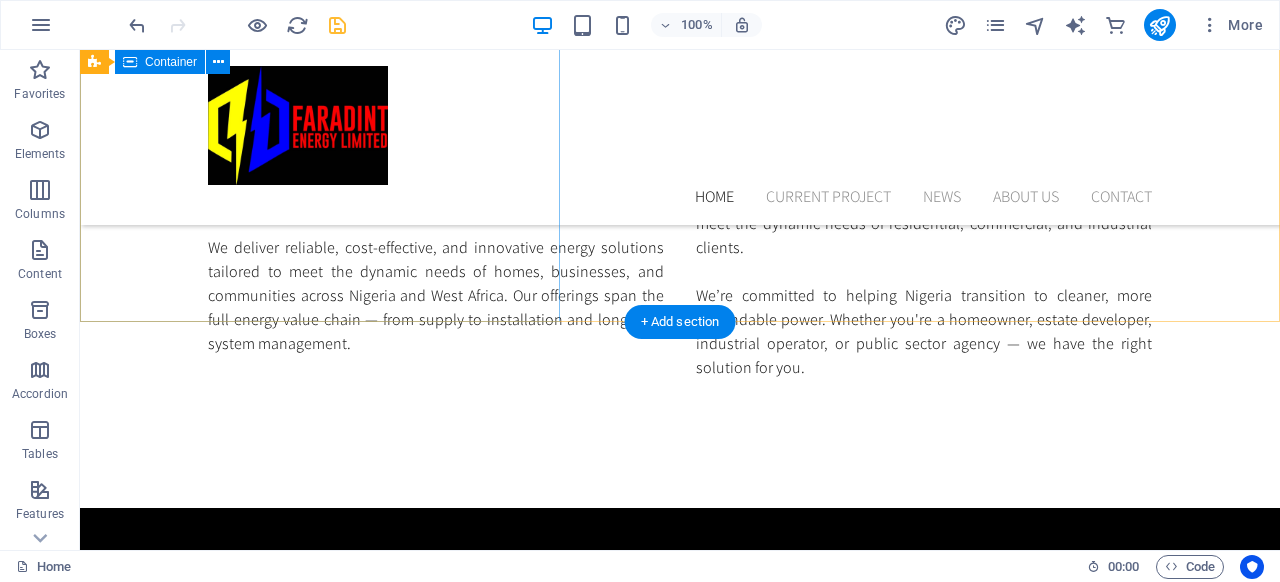 scroll, scrollTop: 1377, scrollLeft: 0, axis: vertical 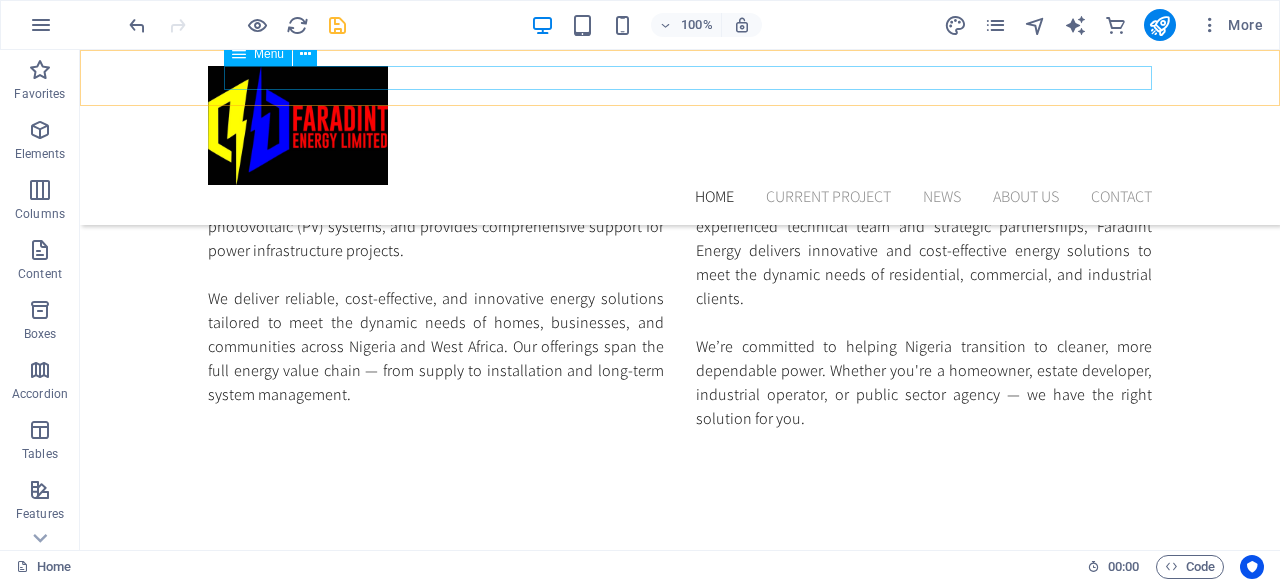 click on "Home Current Project News About us Contact" at bounding box center (680, 197) 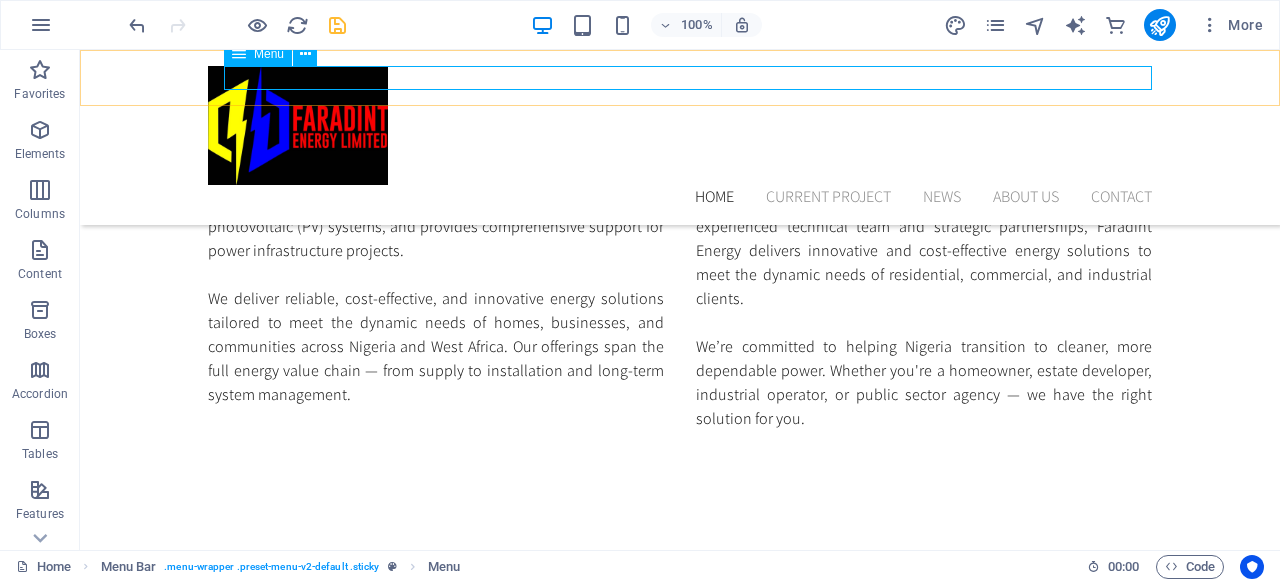 click on "Menu" at bounding box center [269, 54] 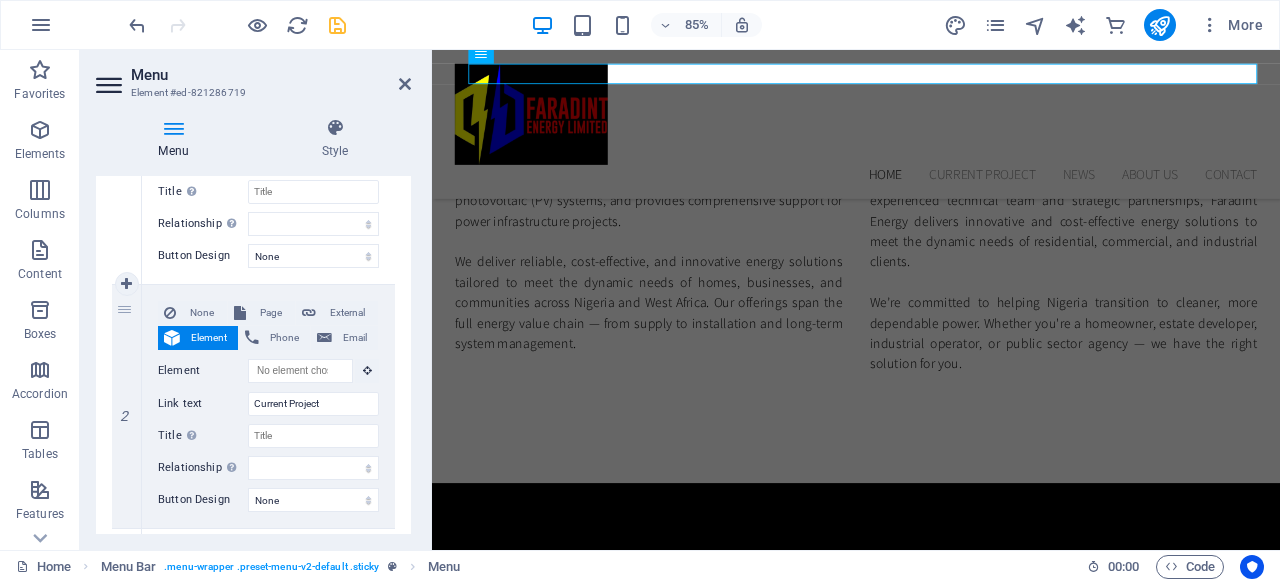 scroll, scrollTop: 336, scrollLeft: 0, axis: vertical 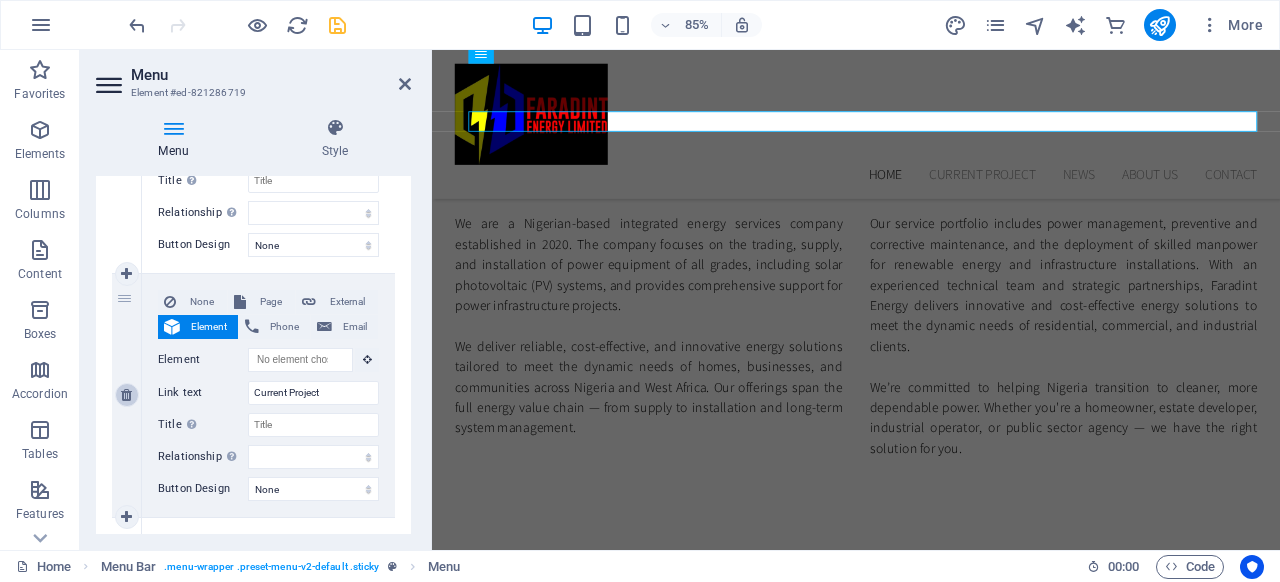 click at bounding box center (126, 395) 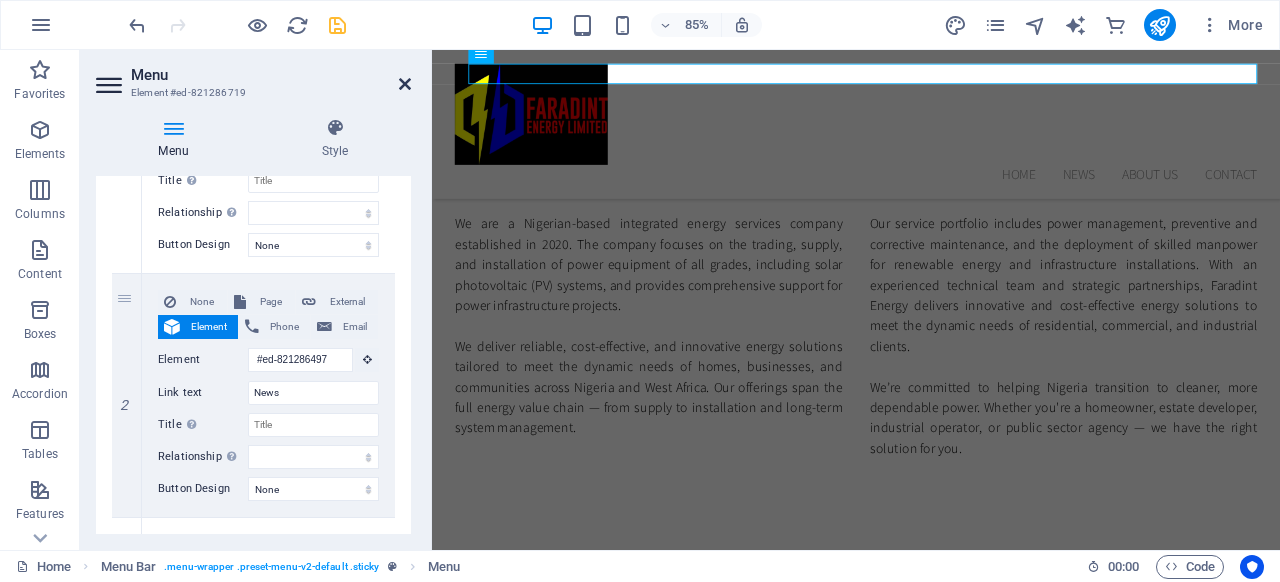 click at bounding box center (405, 84) 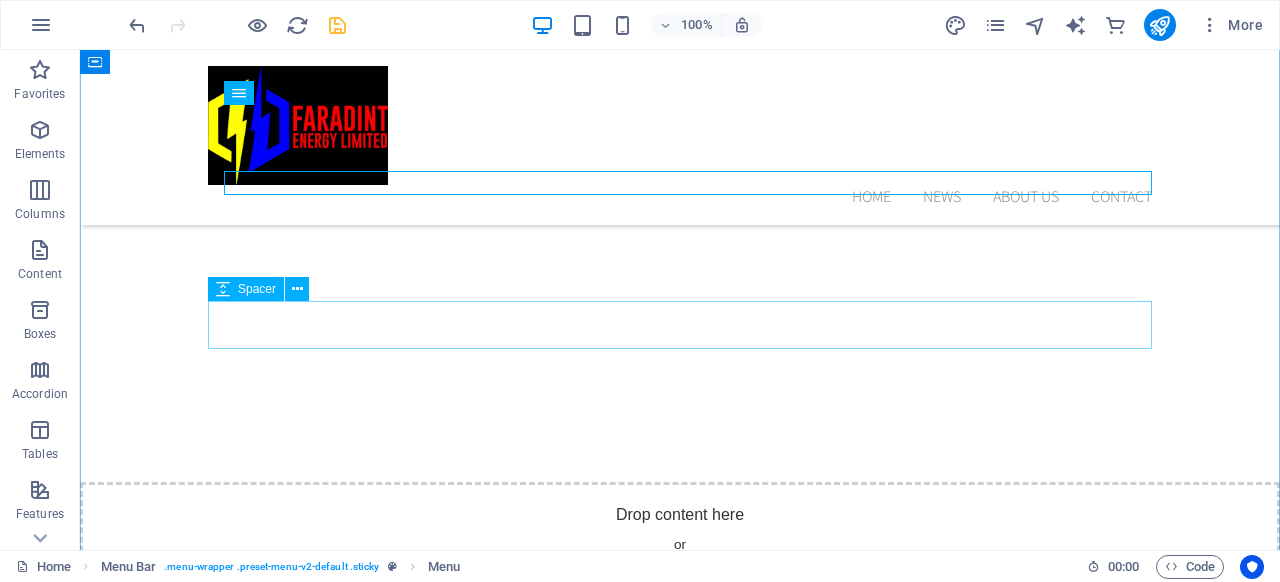 scroll, scrollTop: 2316, scrollLeft: 0, axis: vertical 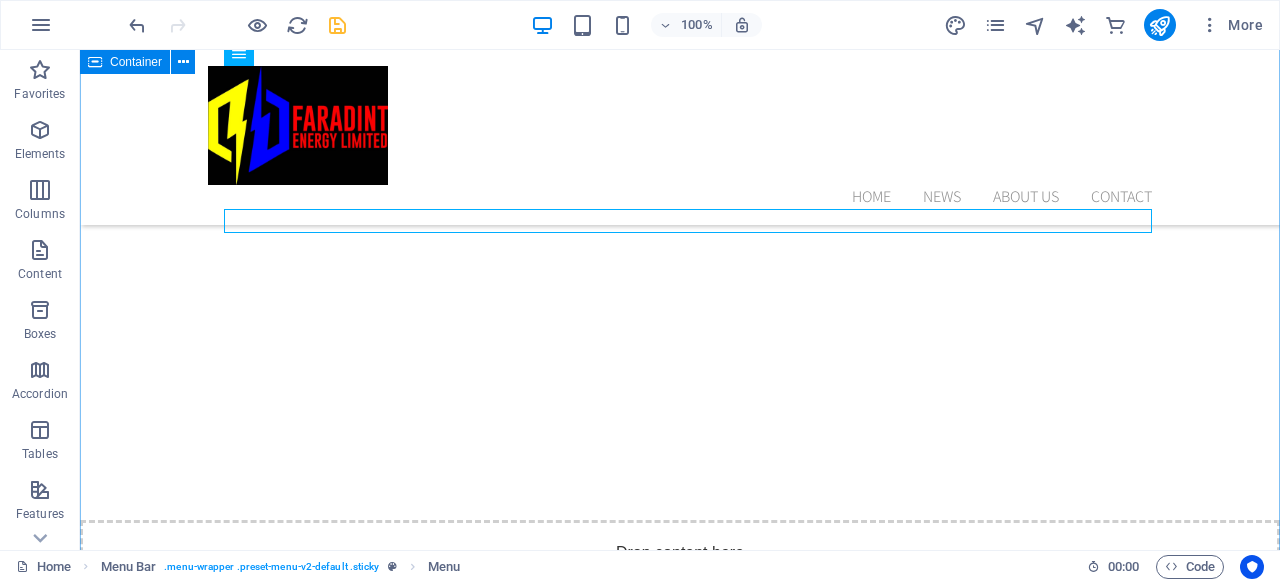 click on "Progress of construction [DATE] Lorem ipsum dolor sit Lorem ipsum dolor sit amet, consetetur sadipscing elitr, sed diam nonumy eirmod tempor invidunt ut labore et dolore magna aliquyam erat, sed diam voluptua. At vero eos et accusam et justo duo dolores et ea rebum. Stet clita kasd gubergren, no sea takimata sanctus est Lorem ipsum dolor sit amet.  Lorem ipsum dolor sit amet, consetetur sadipscing elitr, sed diam nonumy eirmod tempor invidunt ut labore et dolore magna aliquyam erat, sed diam voluptua. [DATE] Lorem ipsum dolor sit Lorem ipsum dolor sit amet, consetetur sadipscing elitr, sed diam nonumy eirmod tempor invidunt ut labore et dolore magna aliquyam erat, sed diam voluptua. At vero eos et accusam et justo duo dolores et ea rebum. Stet clita kasd gubergren, no sea takimata sanctus est Lorem ipsum dolor sit amet.  Lorem ipsum dolor sit amet, consetetur sadipscing elitr, sed diam nonumy eirmod tempor invidunt ut labore et dolore magna aliquyam erat, sed diam voluptua." at bounding box center [680, 1392] 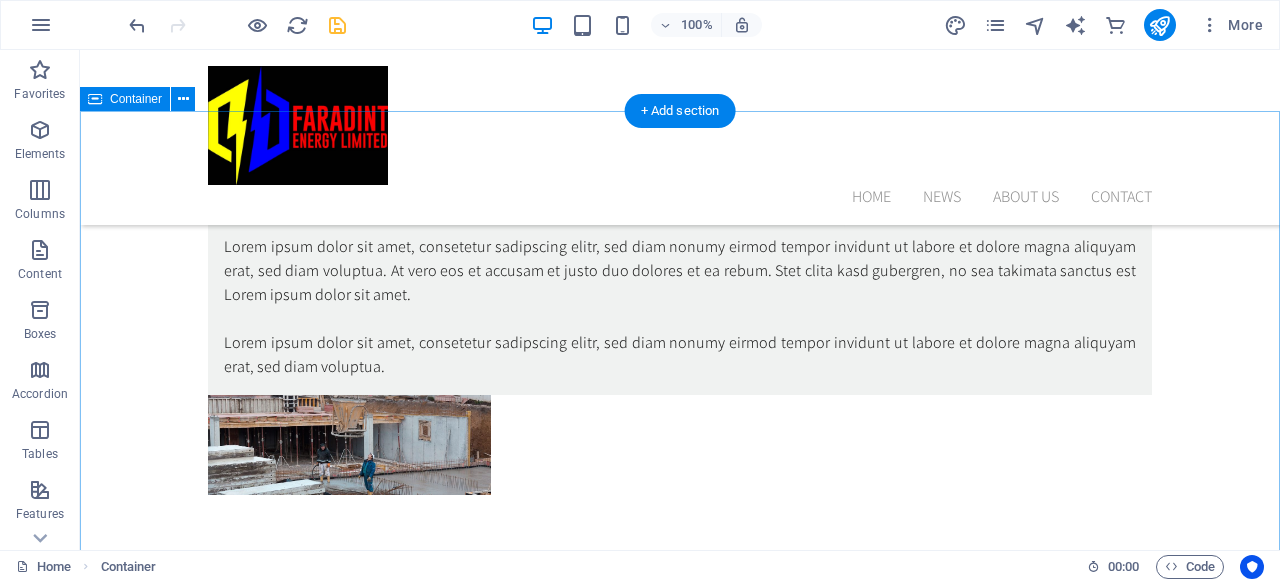 scroll, scrollTop: 3817, scrollLeft: 0, axis: vertical 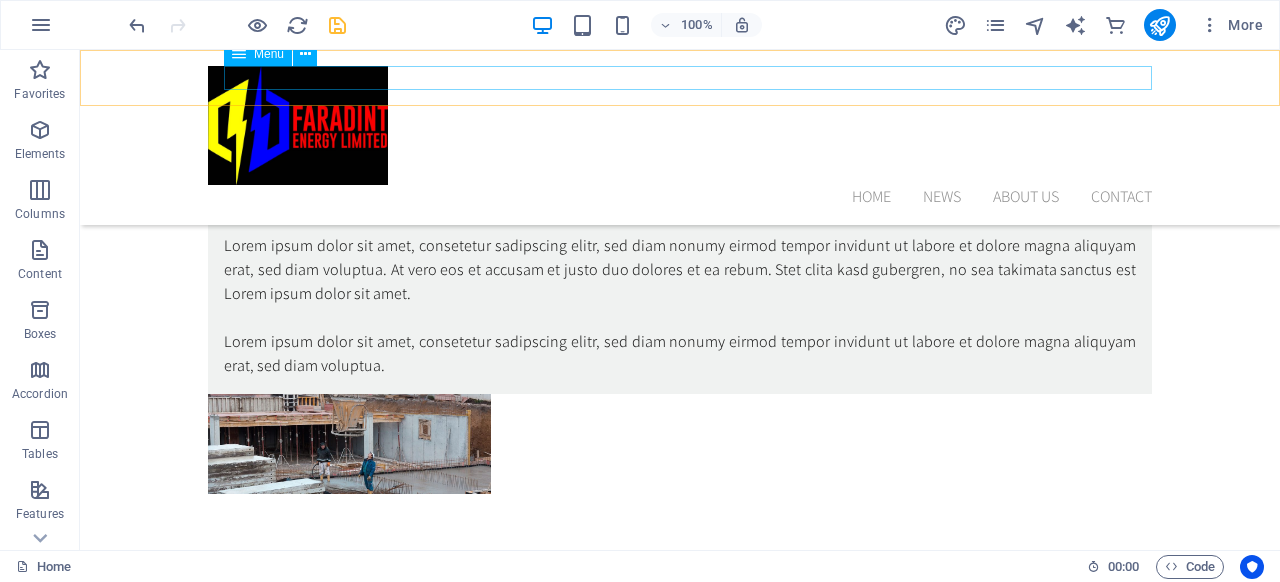 click on "Home News About us Contact" at bounding box center (680, 197) 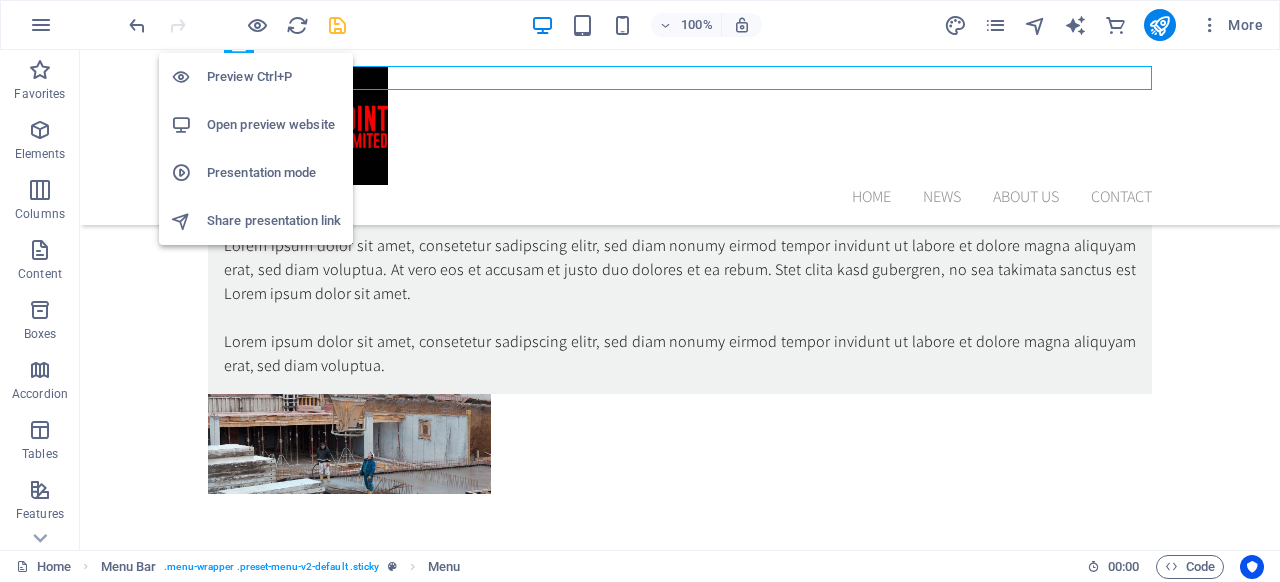 click on "Preview Ctrl+P" at bounding box center [274, 77] 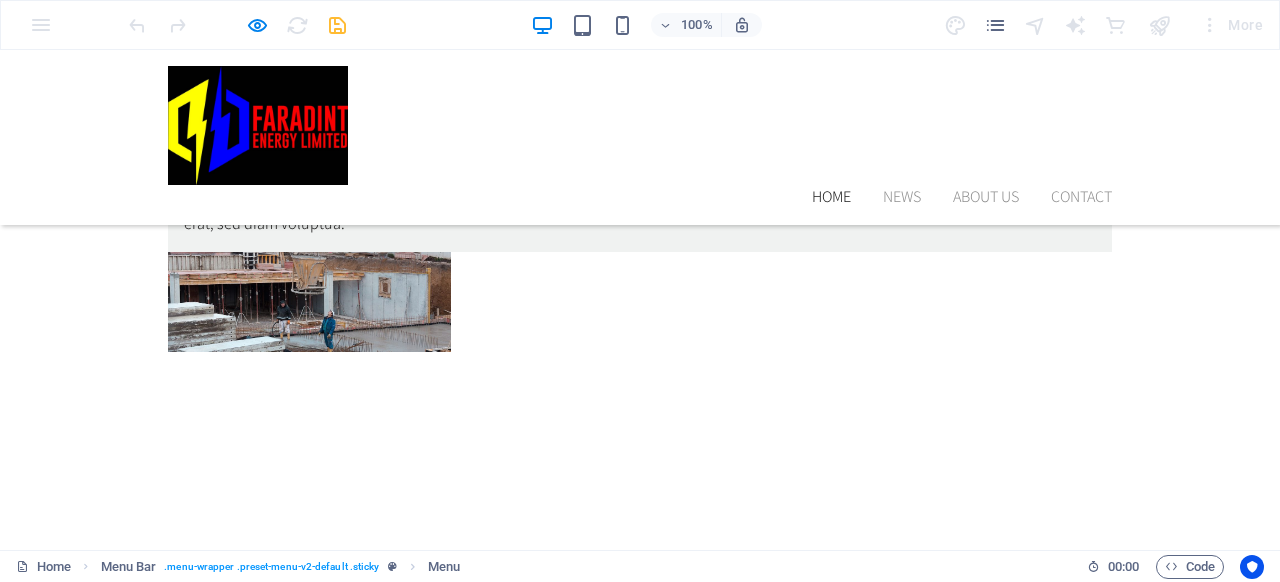 click on "Home" at bounding box center [831, 197] 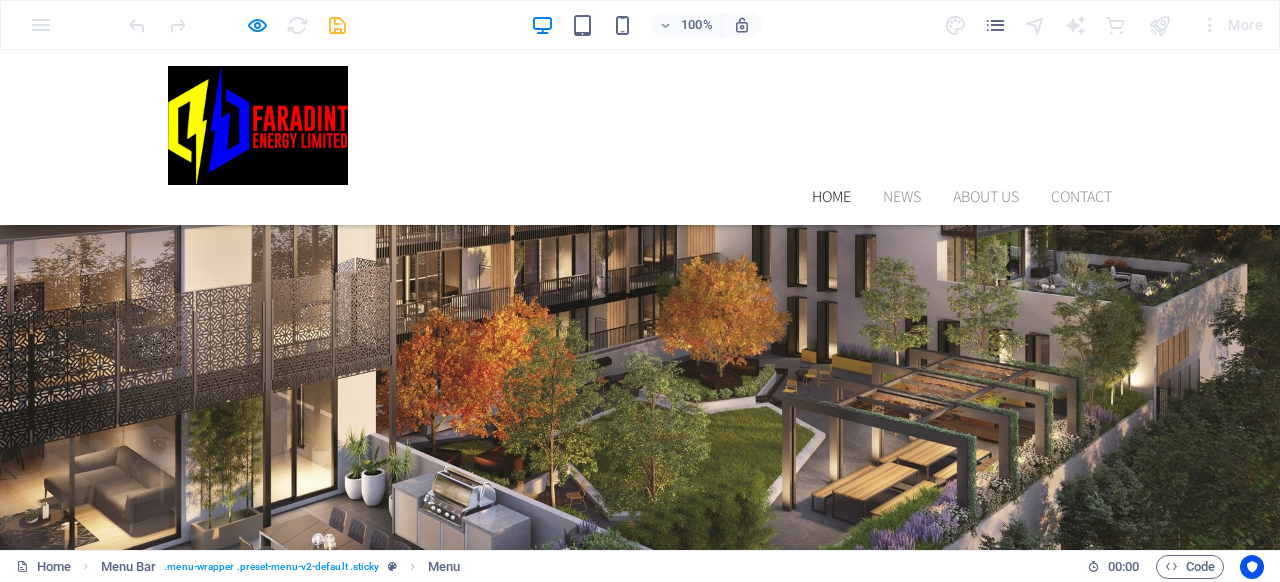 scroll, scrollTop: 0, scrollLeft: 0, axis: both 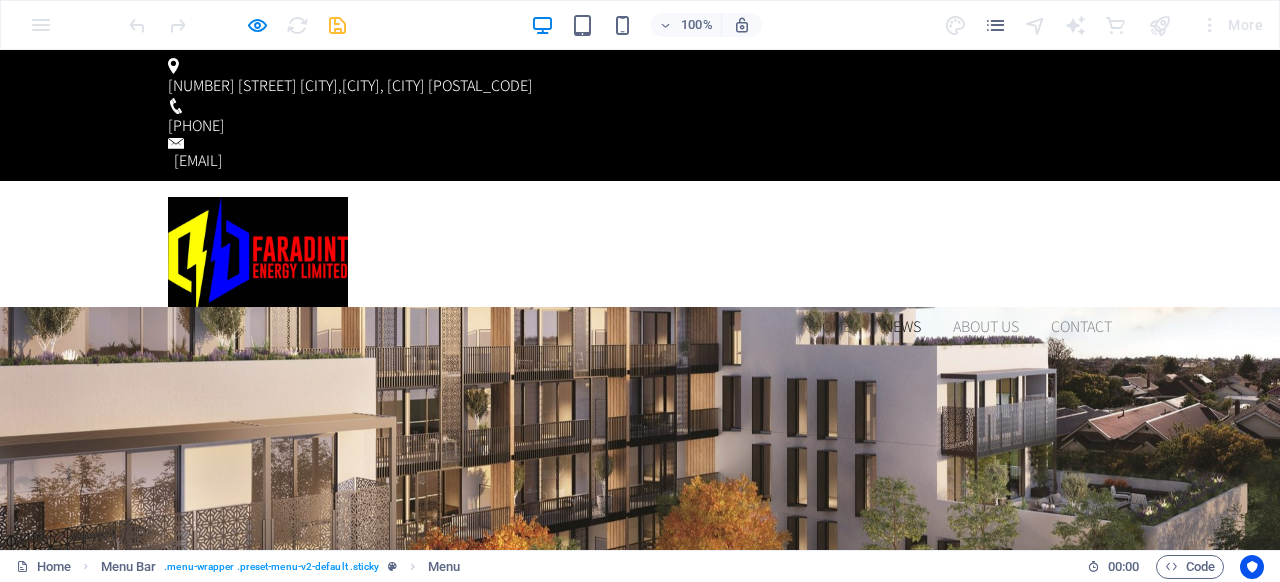 click on "News" at bounding box center (902, 327) 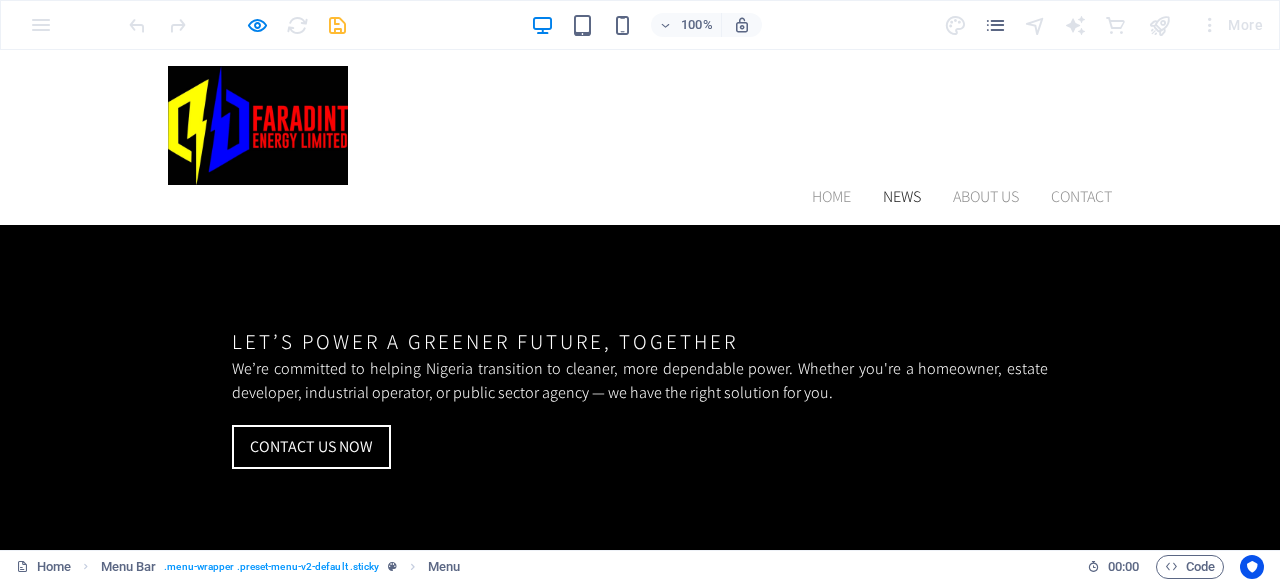 scroll, scrollTop: 1668, scrollLeft: 0, axis: vertical 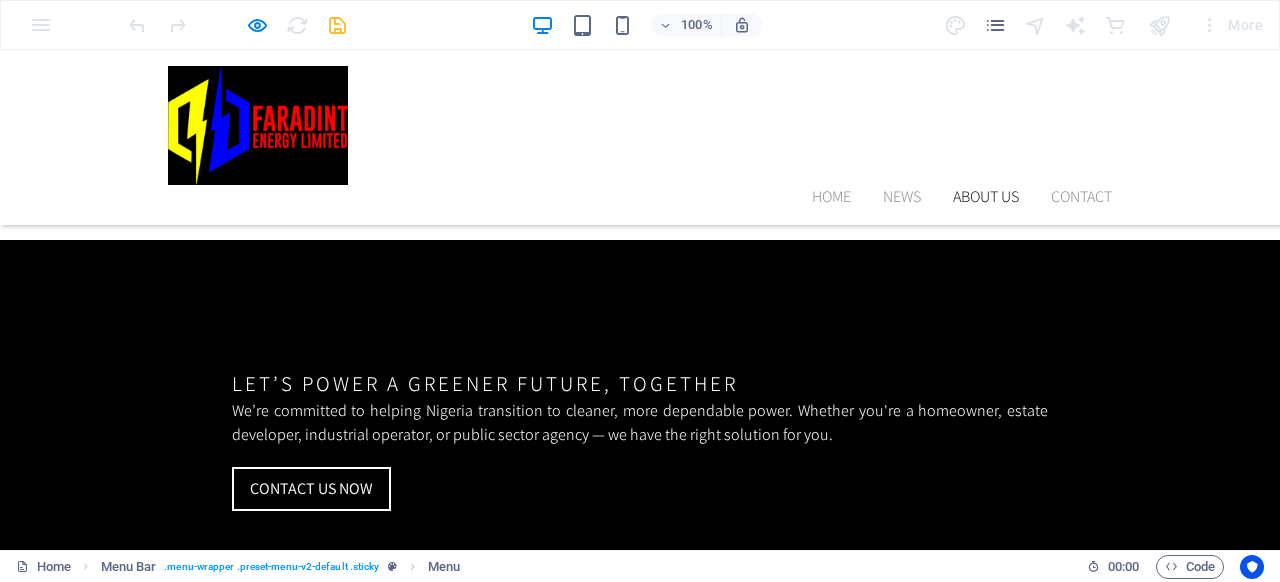 click on "About us" at bounding box center (986, 197) 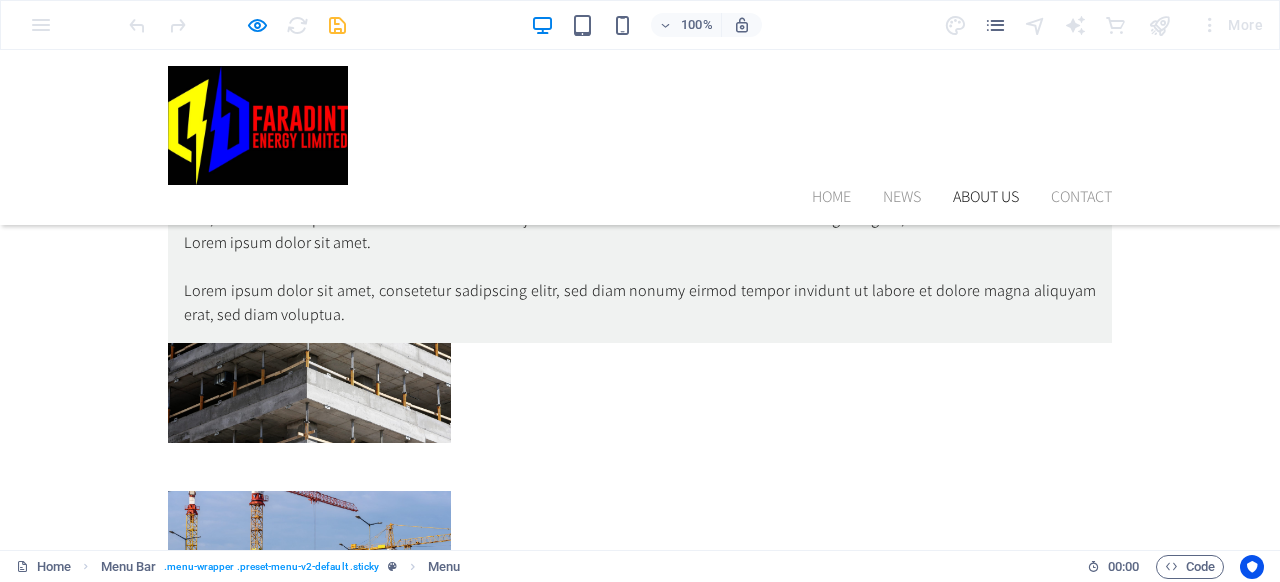 scroll, scrollTop: 3045, scrollLeft: 0, axis: vertical 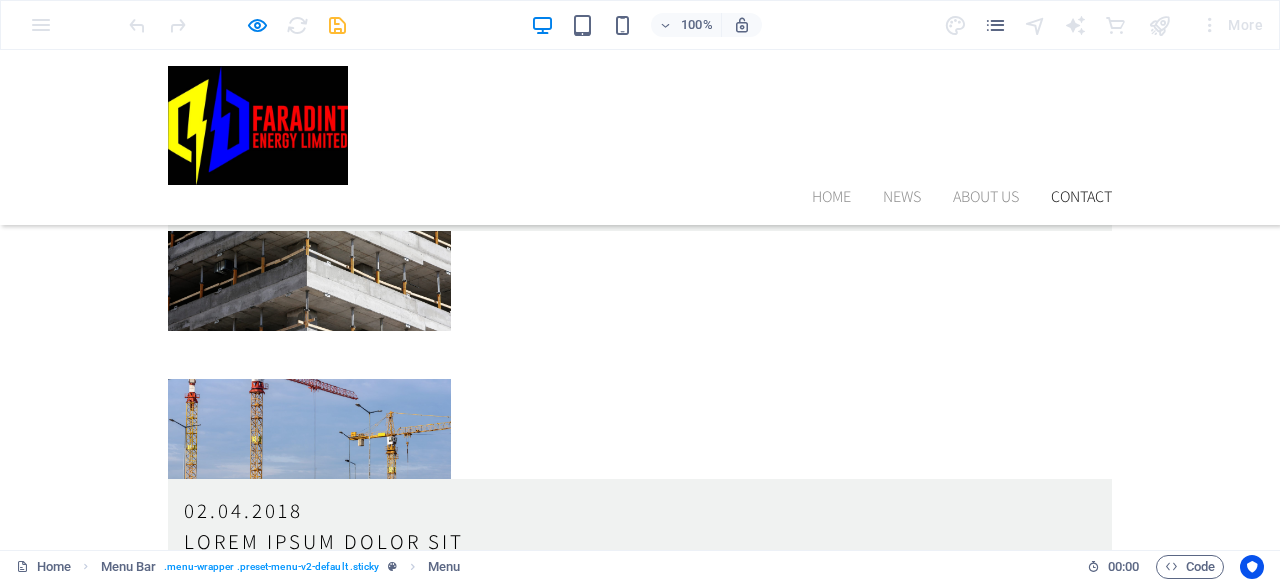 click on "Contact" at bounding box center [1081, 197] 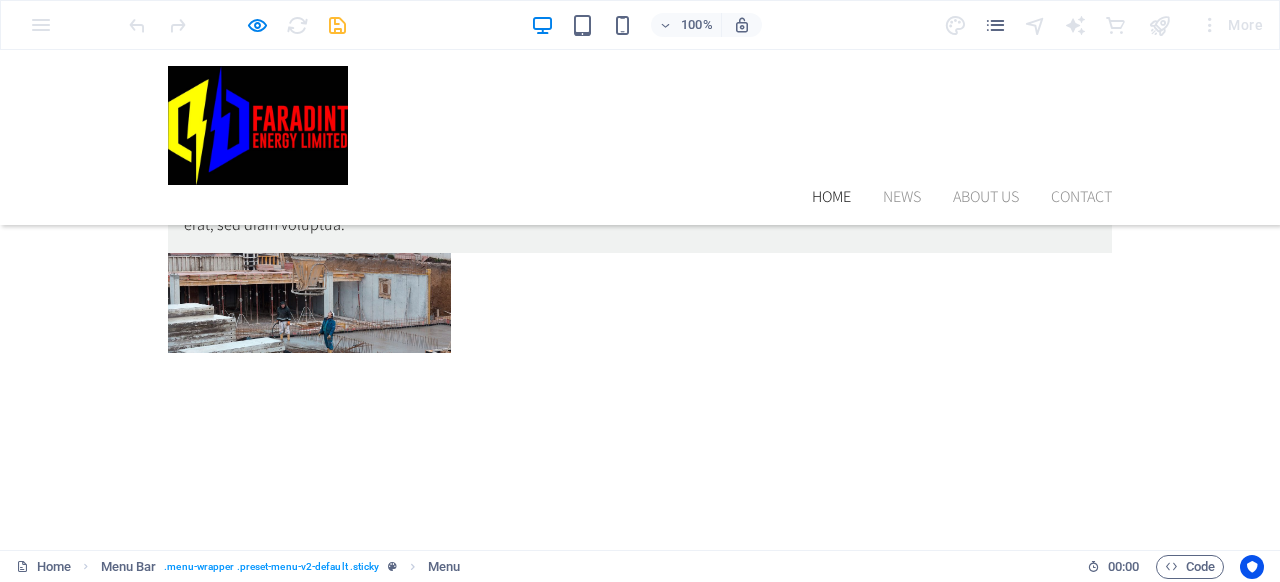 click on "Home" at bounding box center [831, 197] 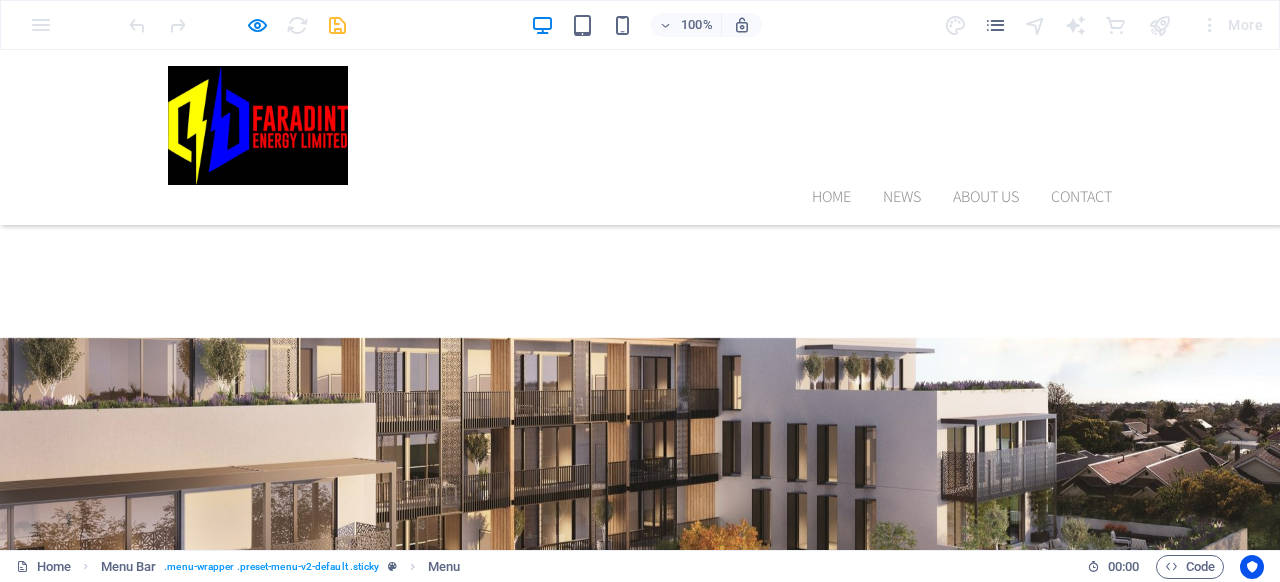 scroll, scrollTop: 0, scrollLeft: 0, axis: both 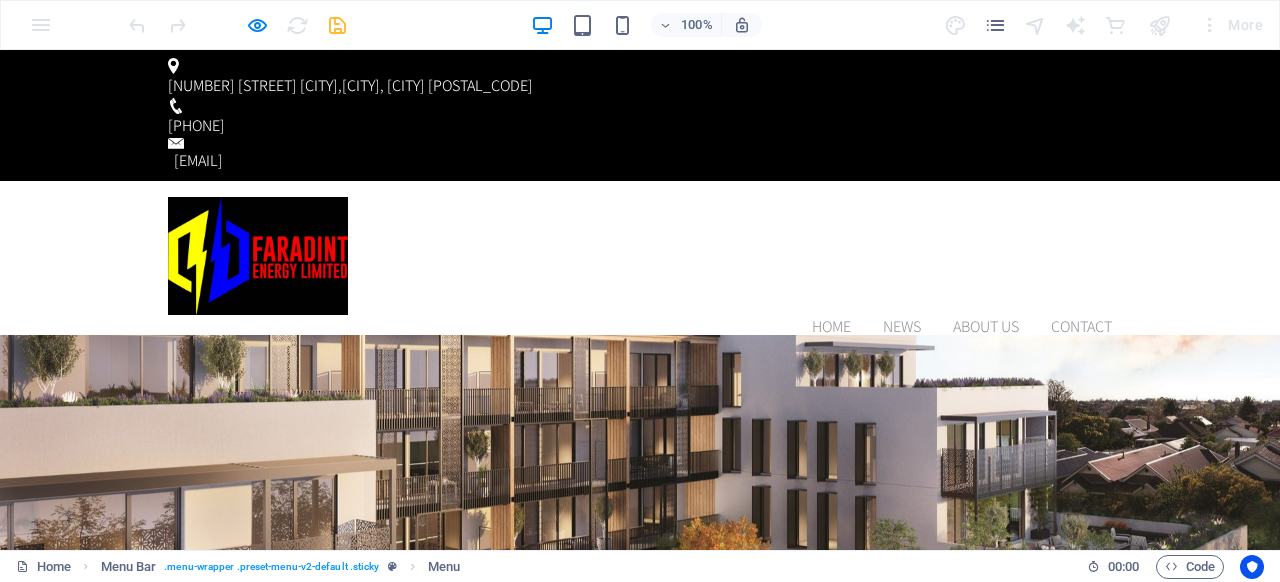 click on "100% More" at bounding box center (698, 25) 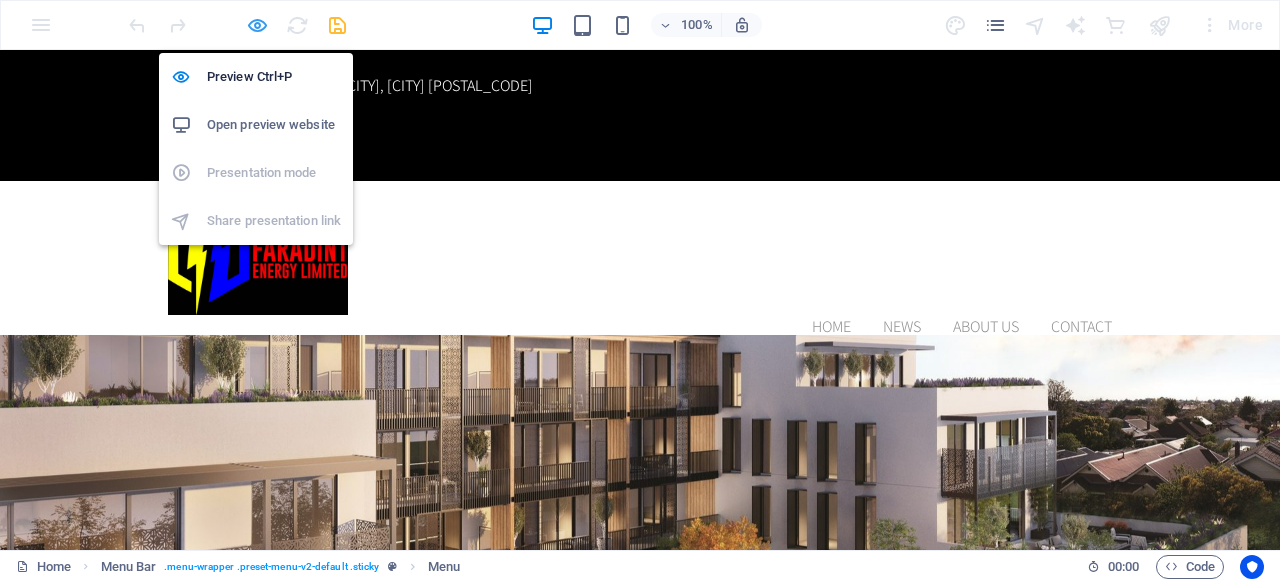 click at bounding box center [257, 25] 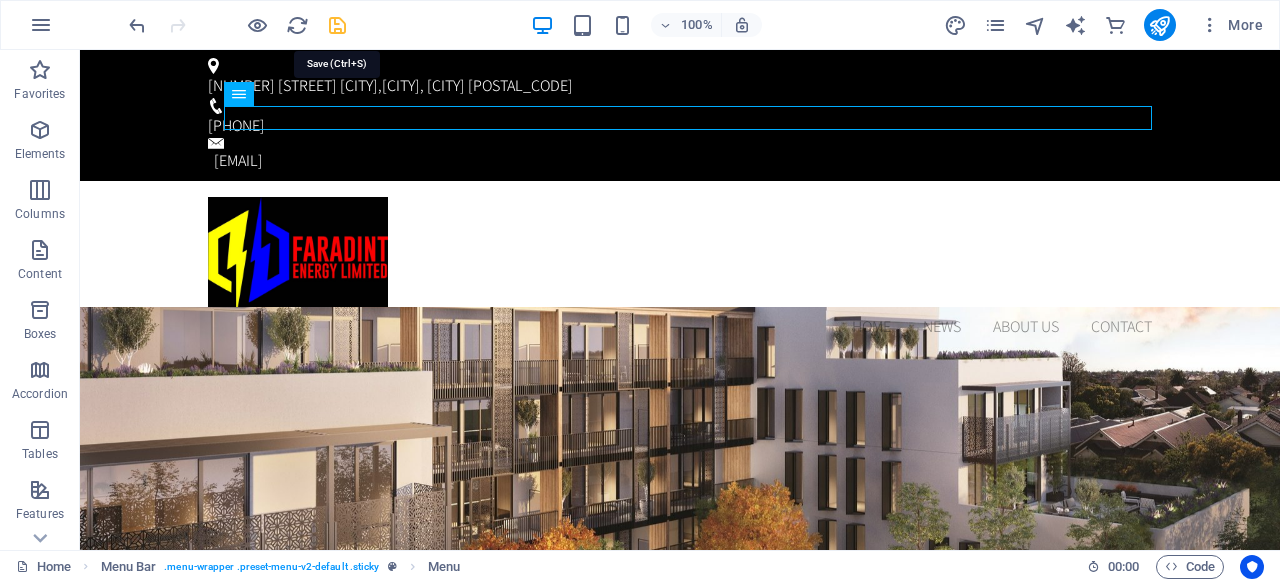 click at bounding box center (337, 25) 